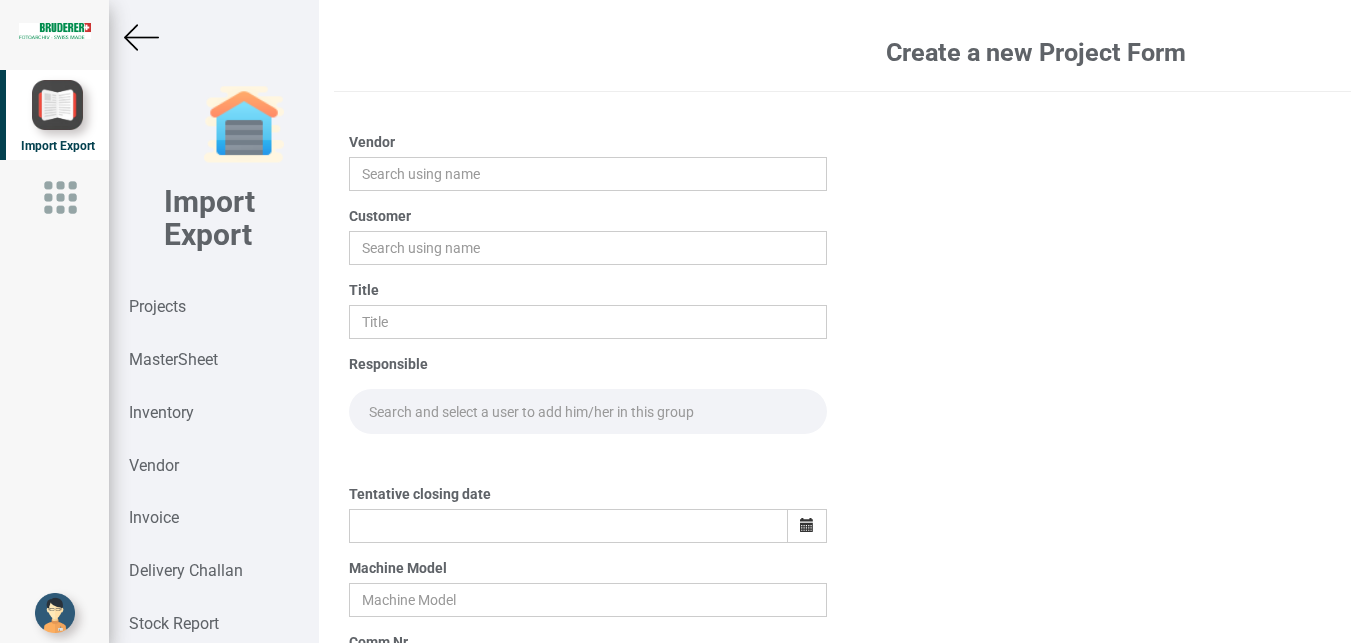 scroll, scrollTop: 0, scrollLeft: 0, axis: both 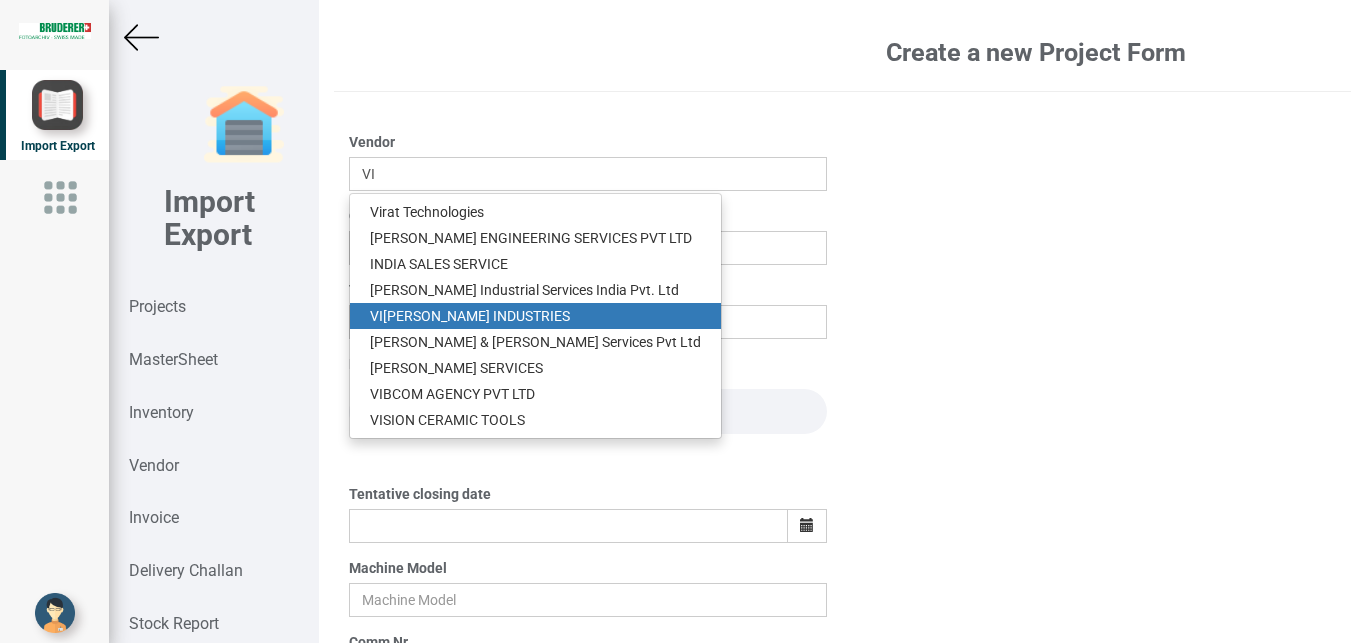 click on "VI [PERSON_NAME] INDUSTRIES" at bounding box center [535, 316] 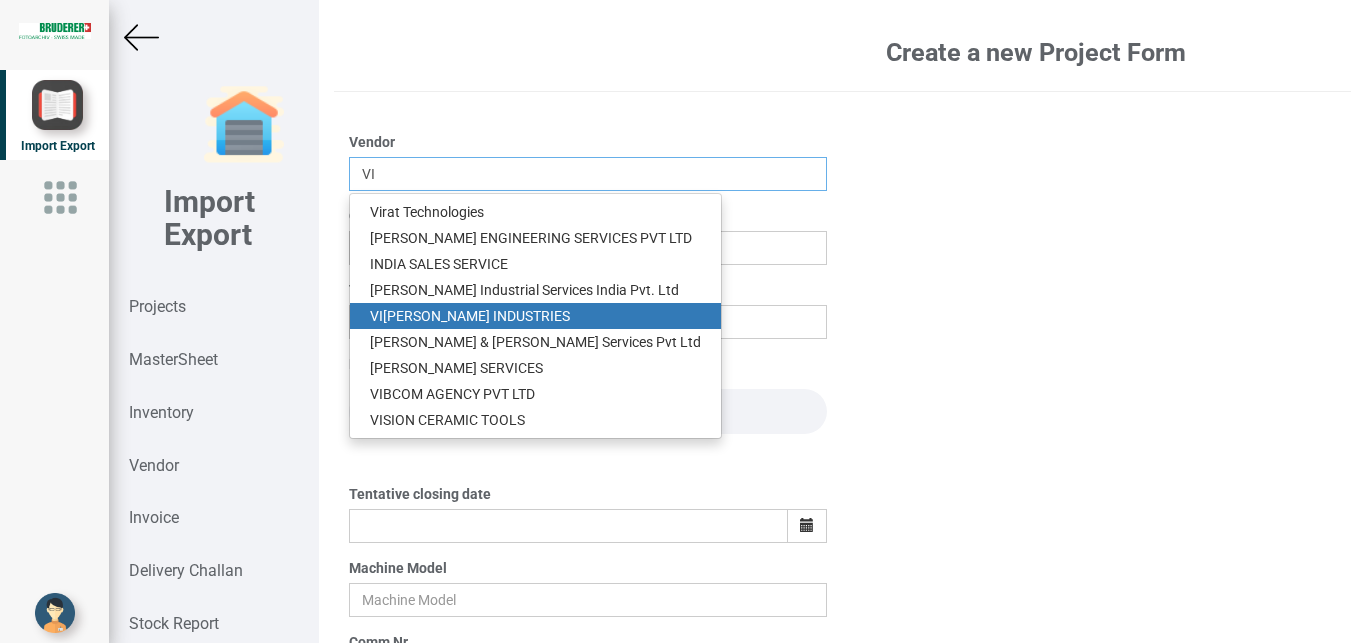type on "VIJAY INDUSTRIES" 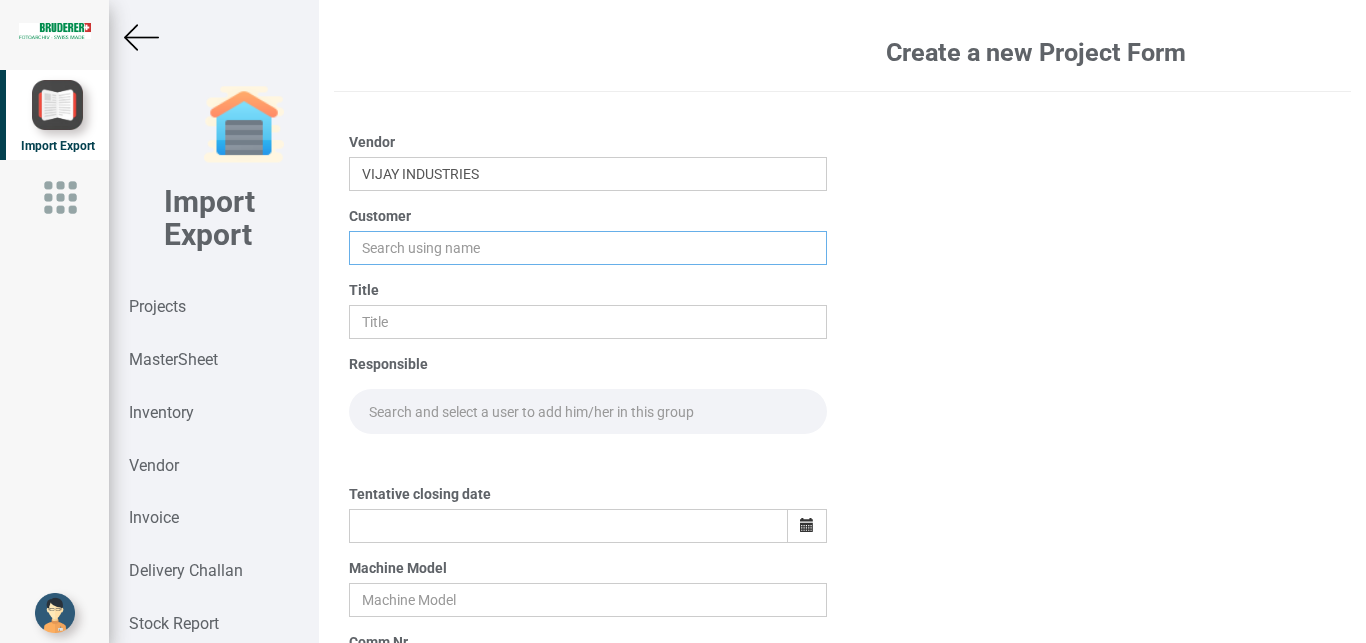 click at bounding box center (588, 248) 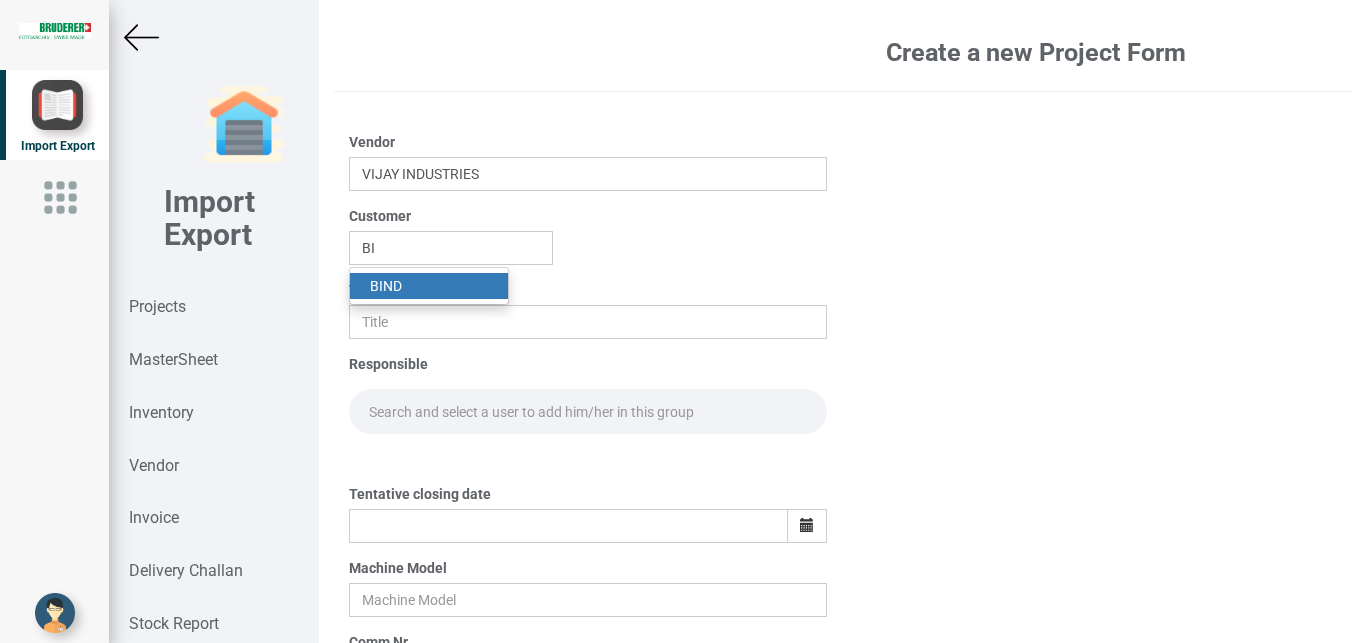 click on "BI ND" at bounding box center (429, 286) 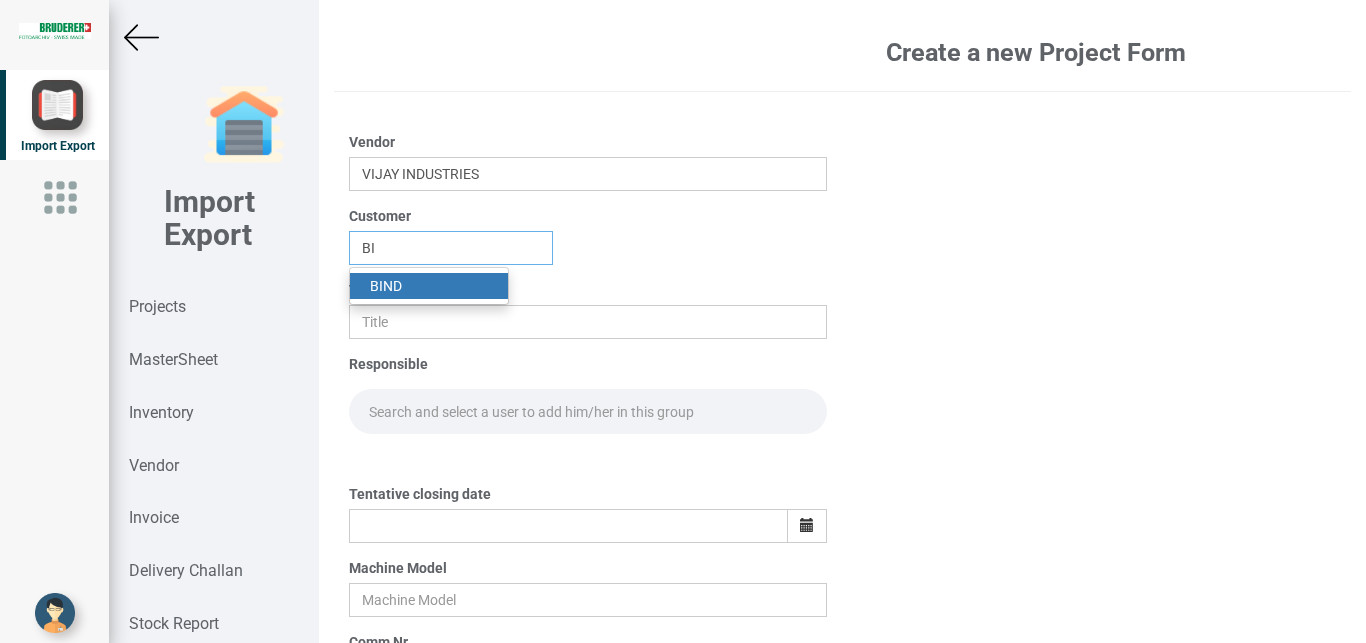type on "BIND" 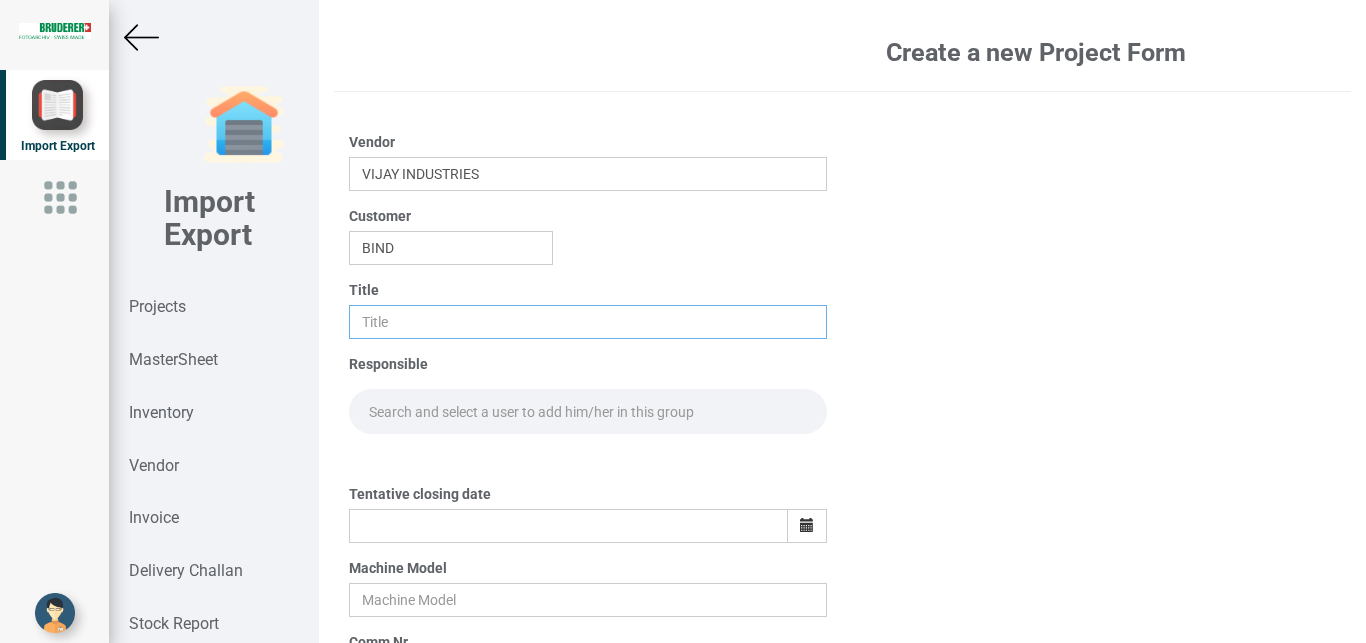 click at bounding box center (588, 322) 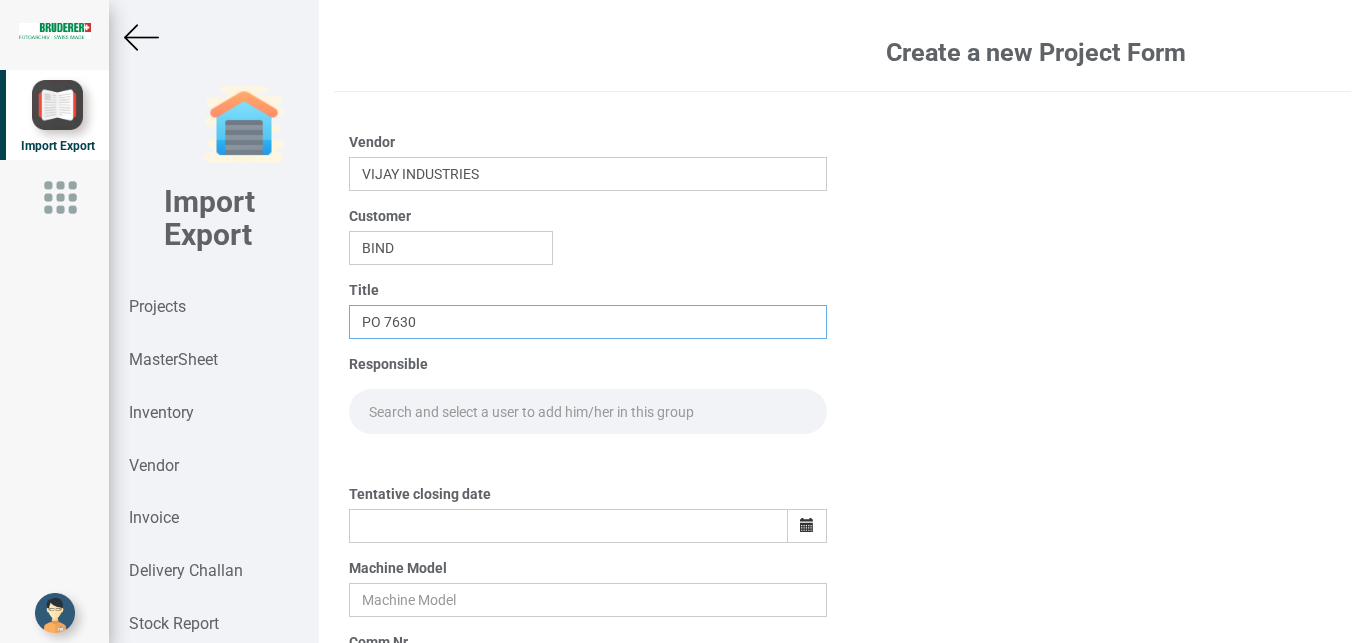 type on "PO 7630" 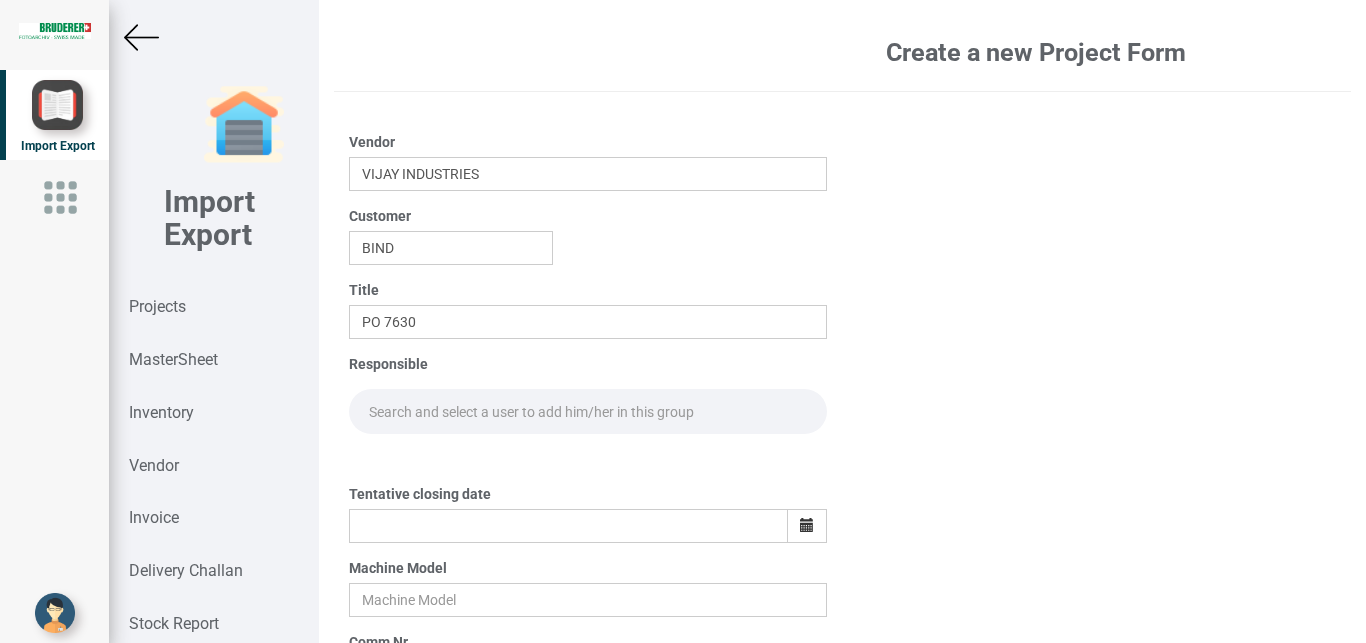 click at bounding box center (588, 411) 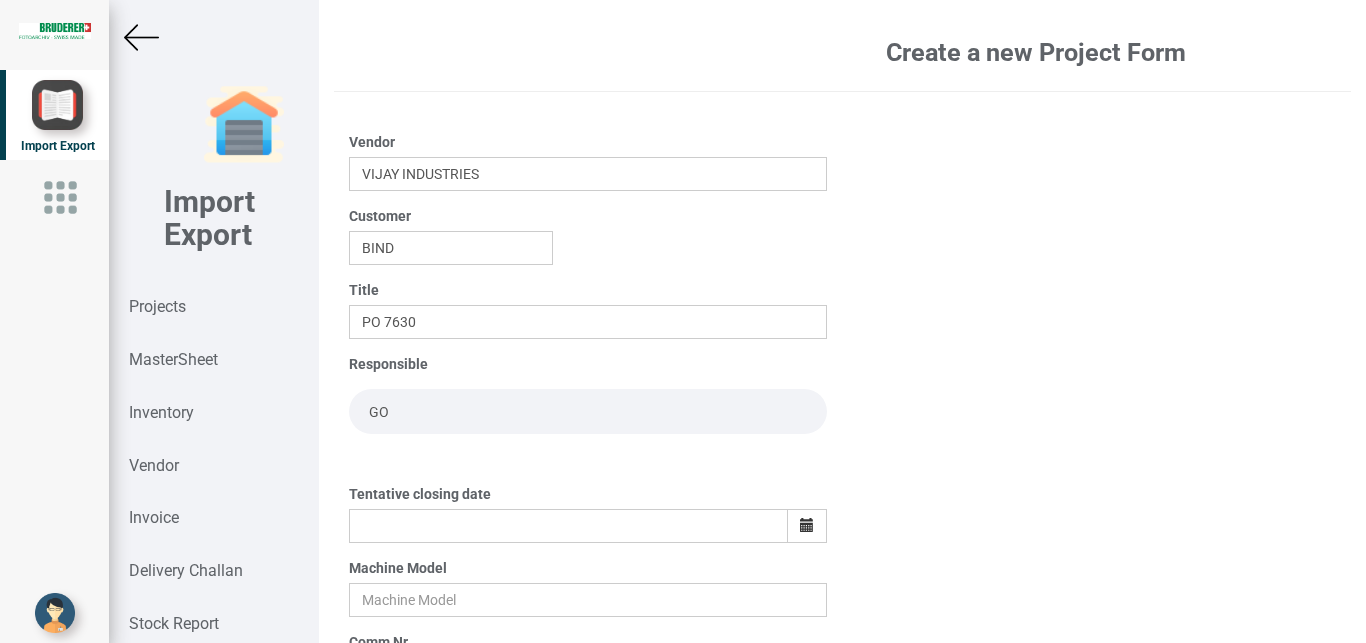 type on "G" 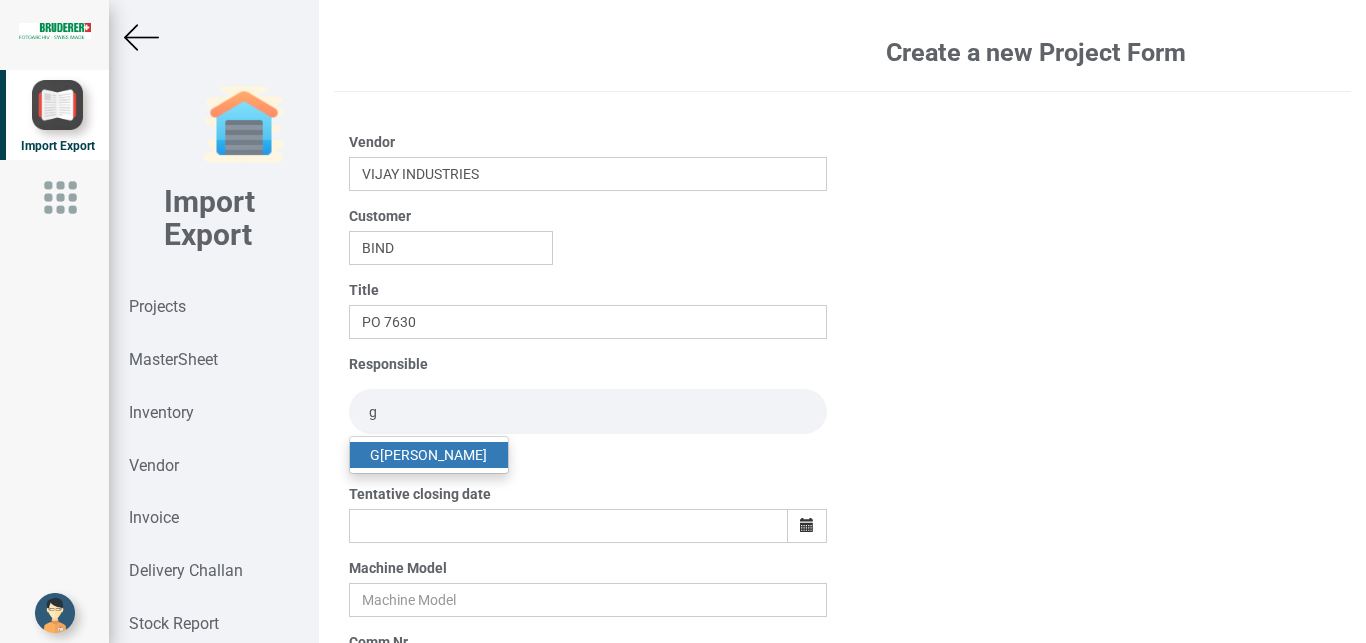 type on "g" 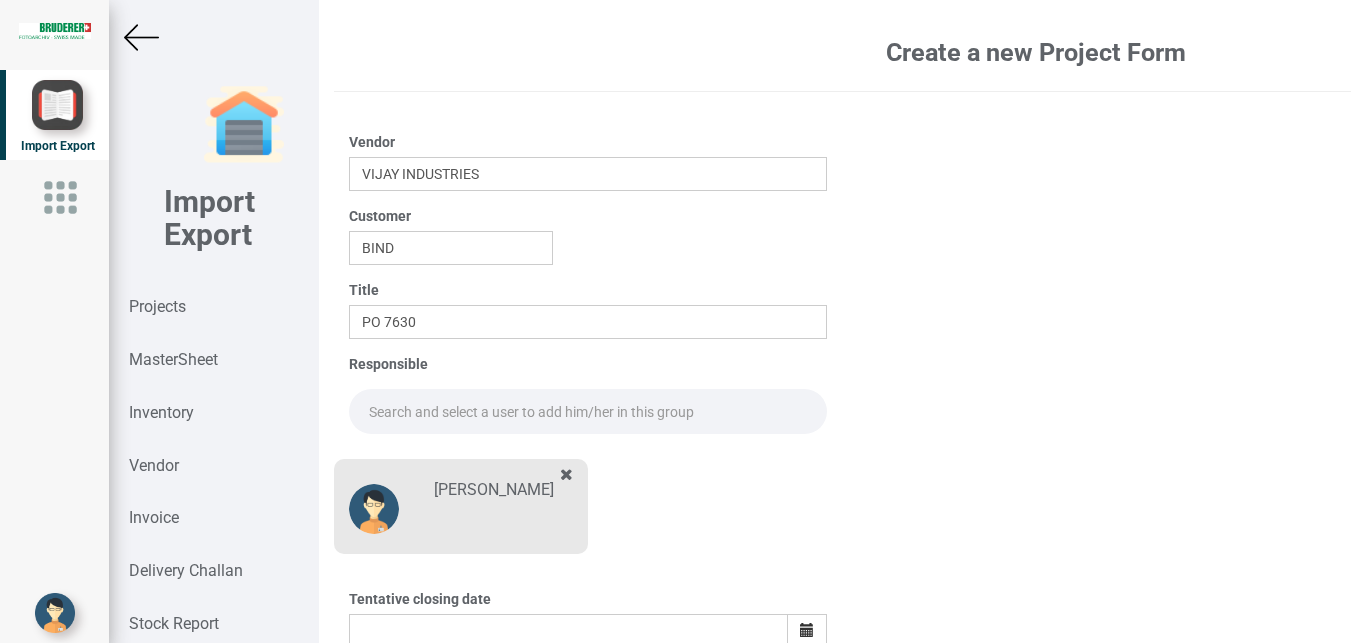 click at bounding box center (588, 411) 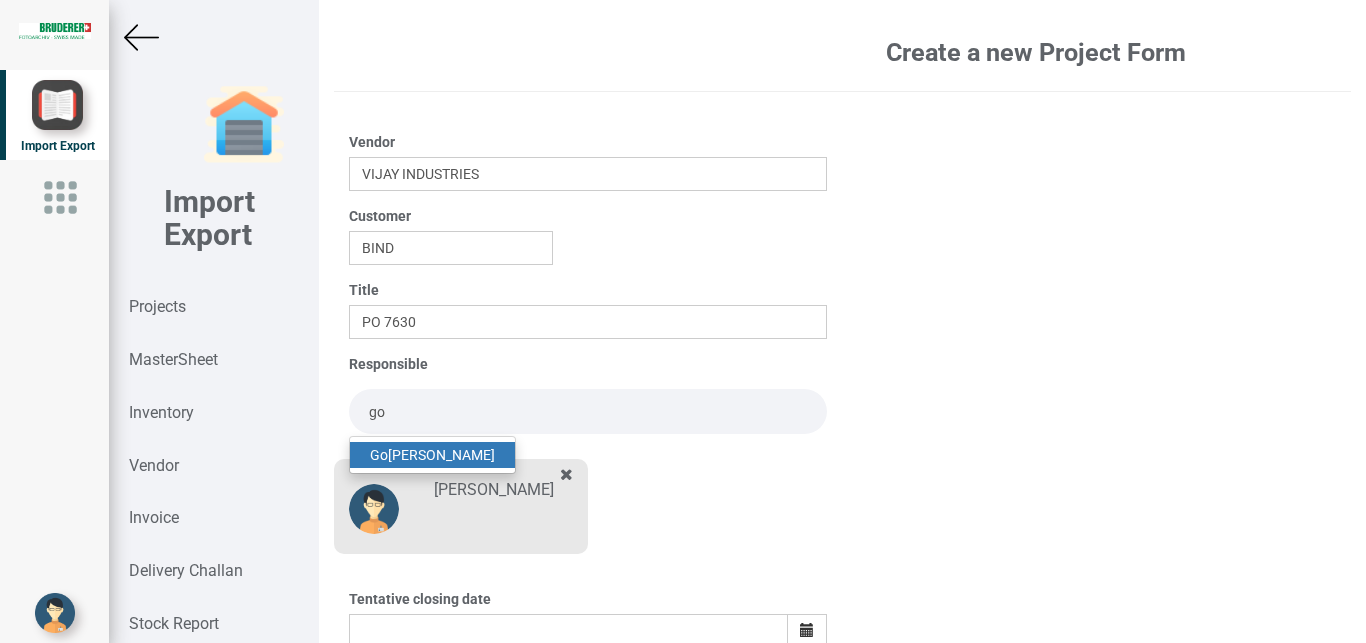 click on "Go [PERSON_NAME]" at bounding box center [432, 455] 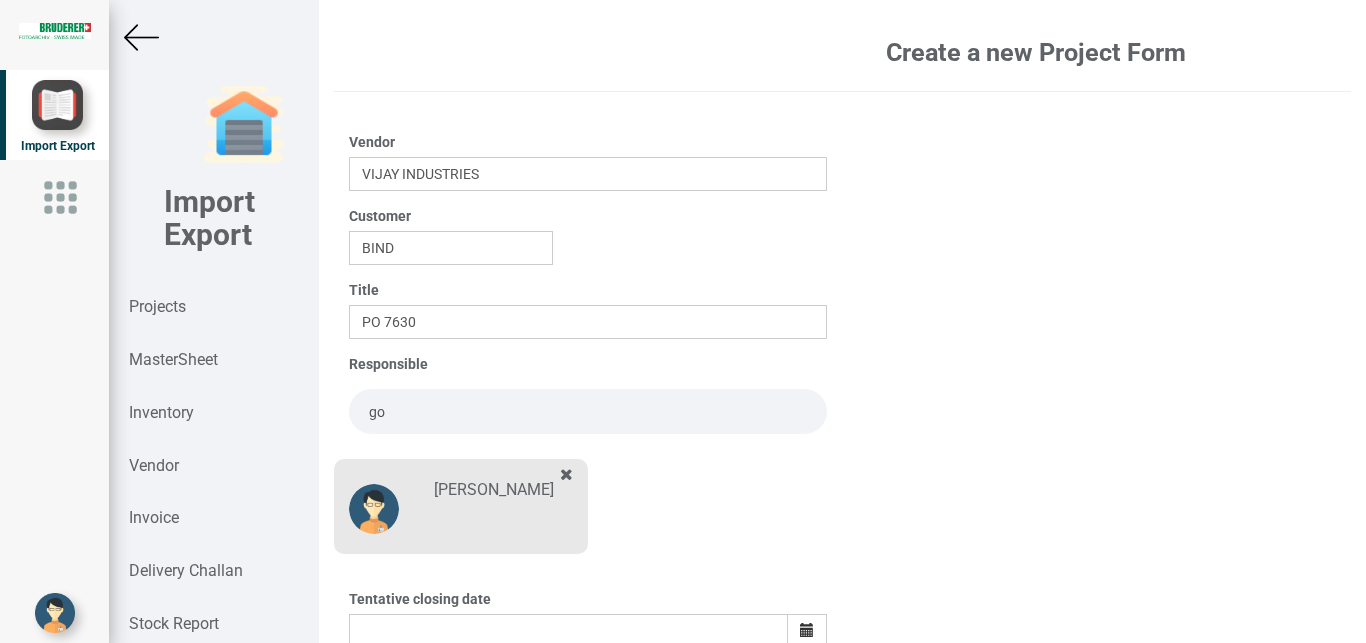 drag, startPoint x: 429, startPoint y: 405, endPoint x: 308, endPoint y: 397, distance: 121.264175 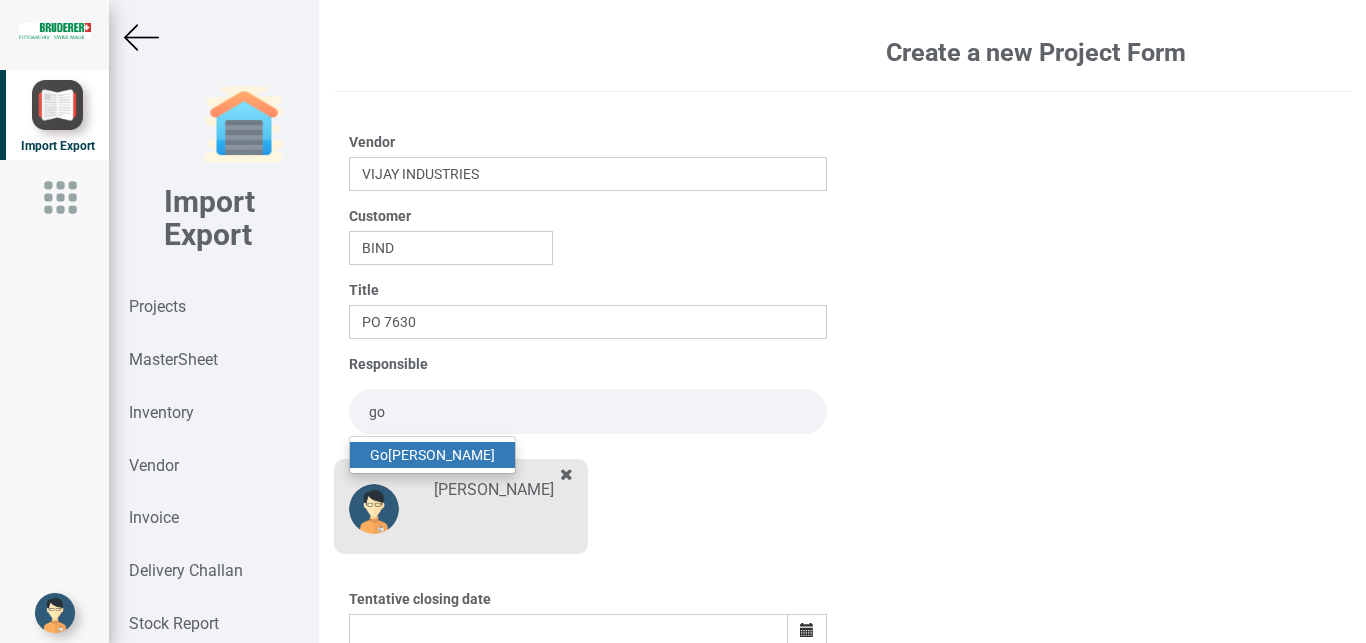 click on "Go [PERSON_NAME]" at bounding box center (432, 455) 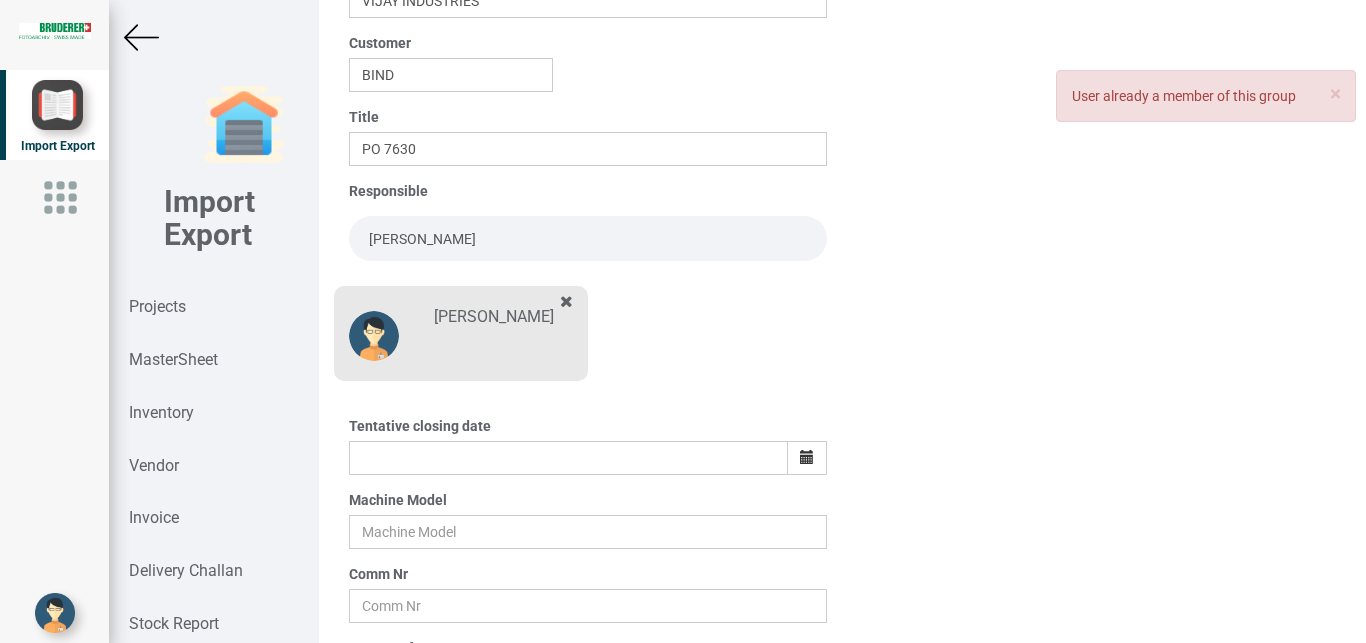 scroll, scrollTop: 175, scrollLeft: 0, axis: vertical 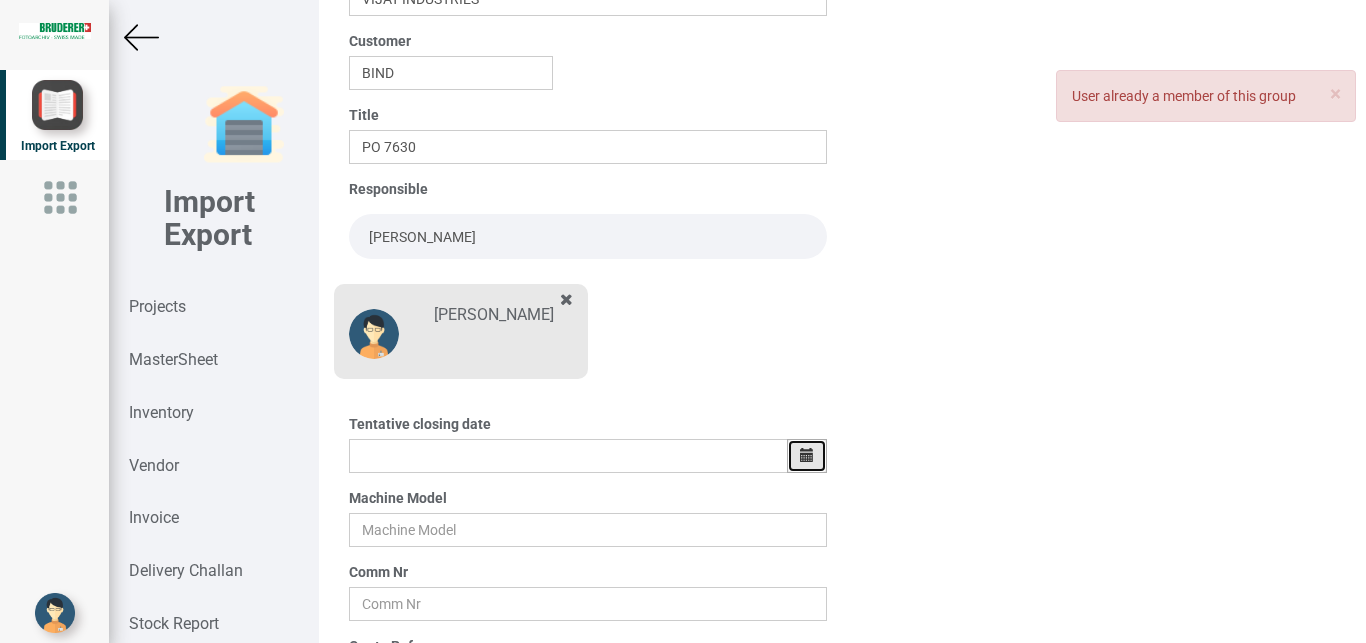 click at bounding box center [807, 455] 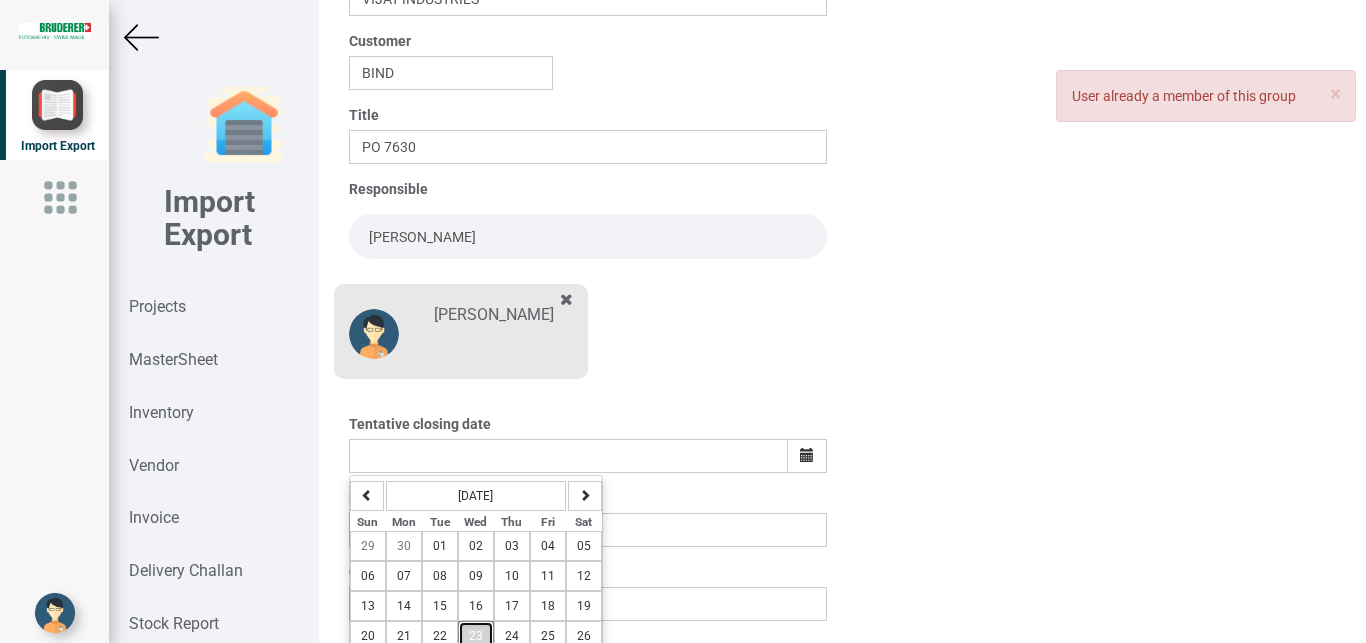 click on "23" at bounding box center [476, 636] 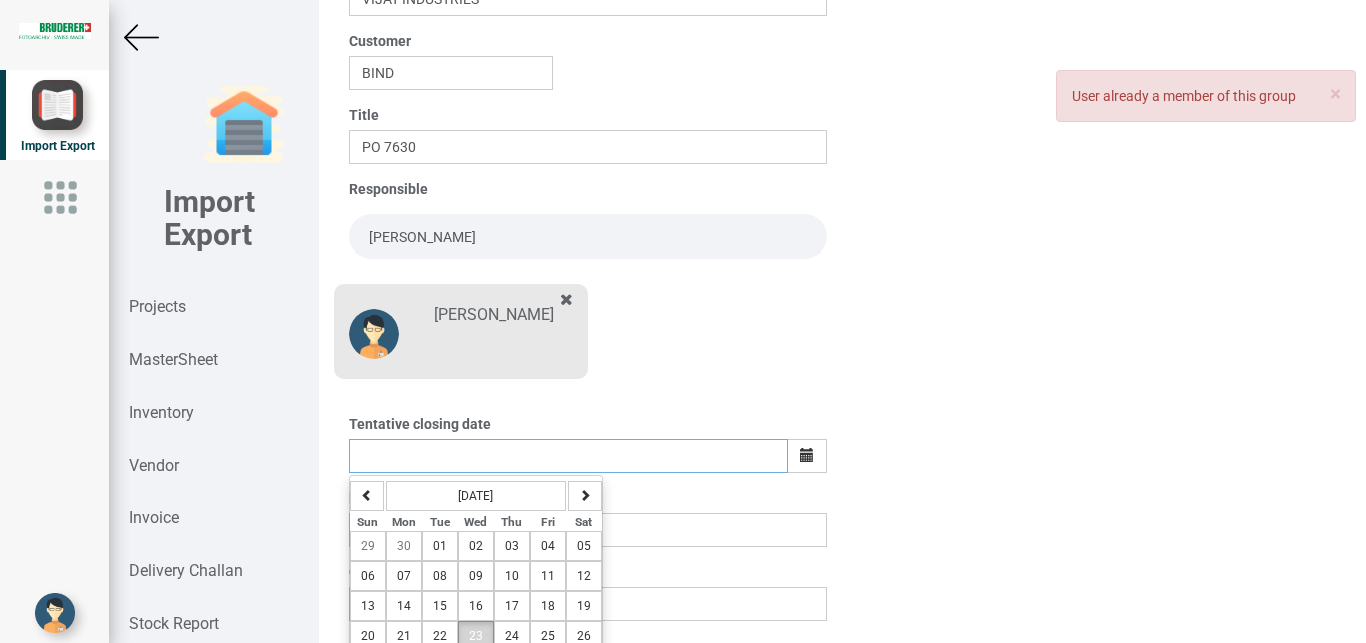 type on "[DATE]" 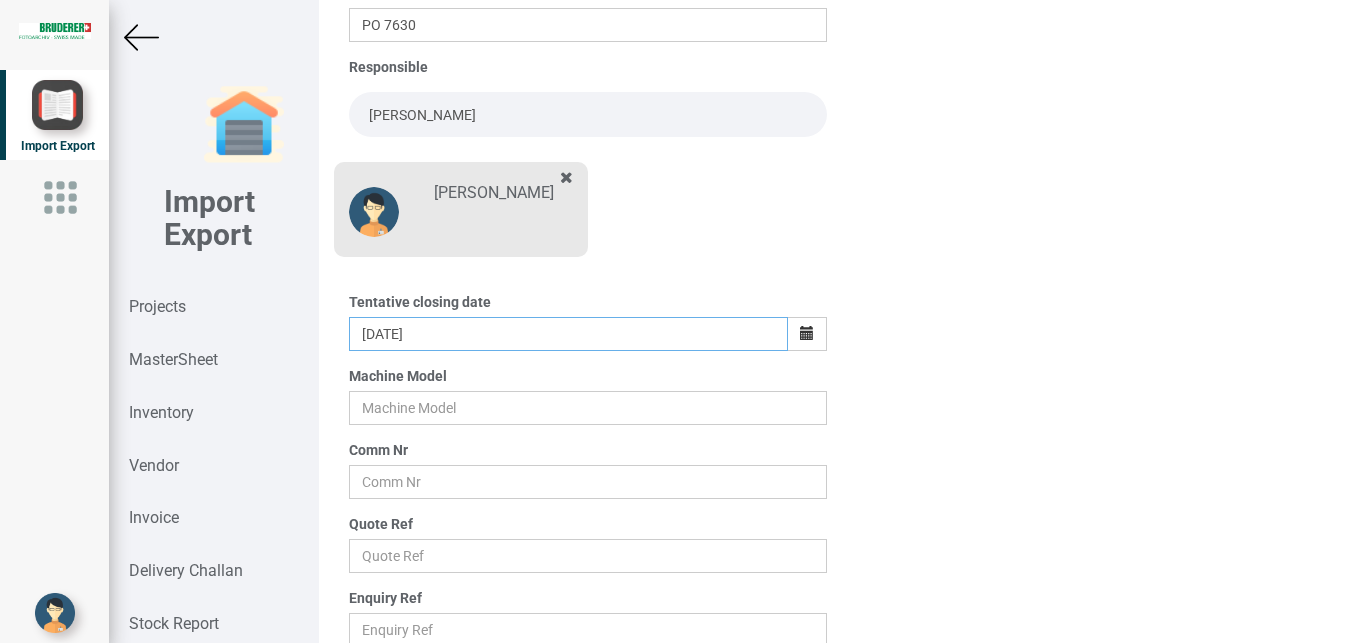 scroll, scrollTop: 350, scrollLeft: 0, axis: vertical 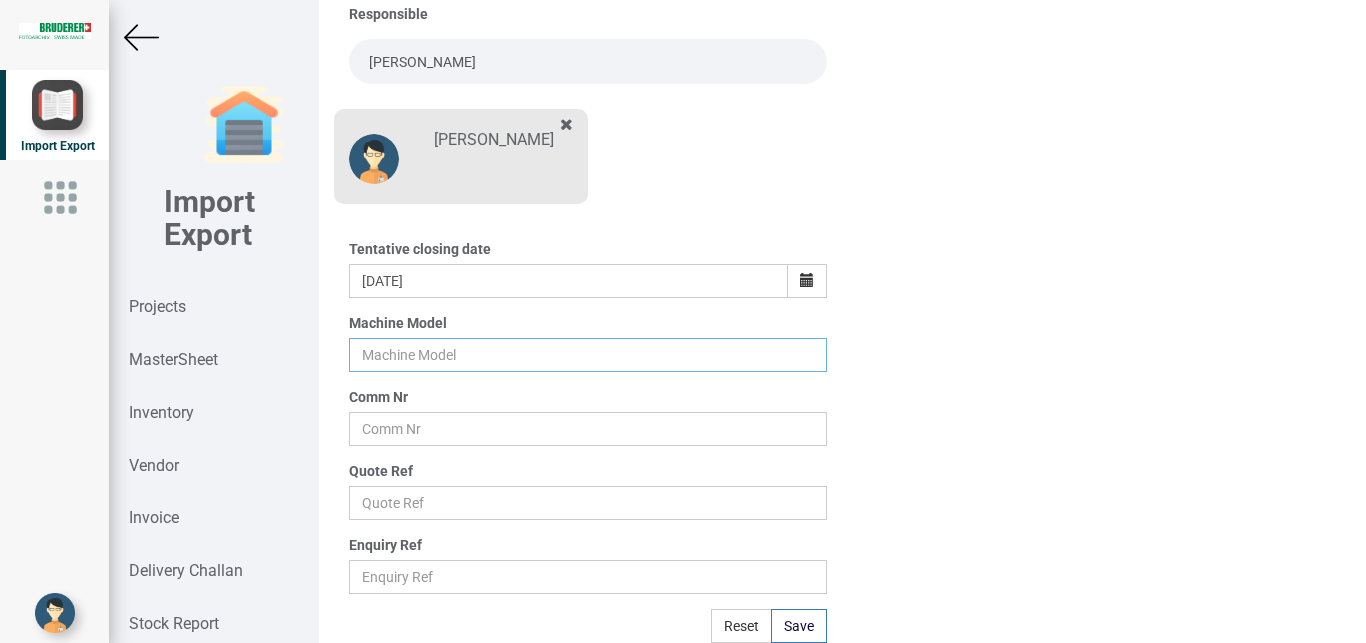 click at bounding box center (588, 355) 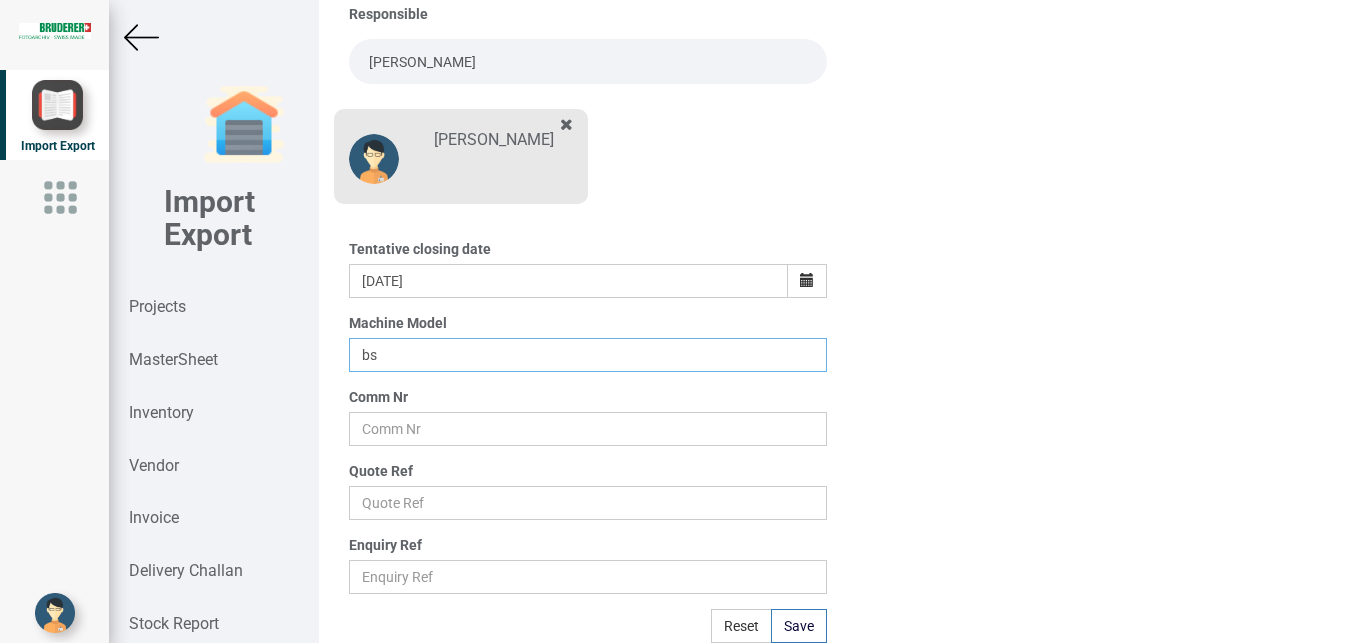 type on "b" 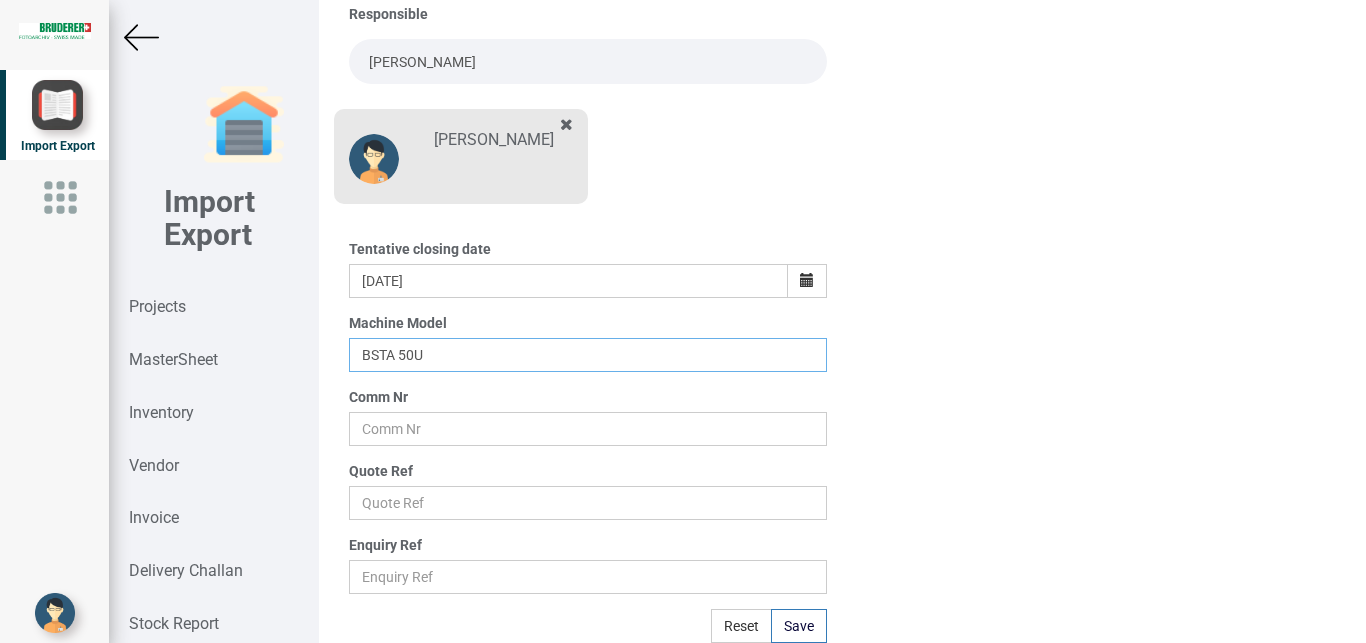 type on "BSTA 50U" 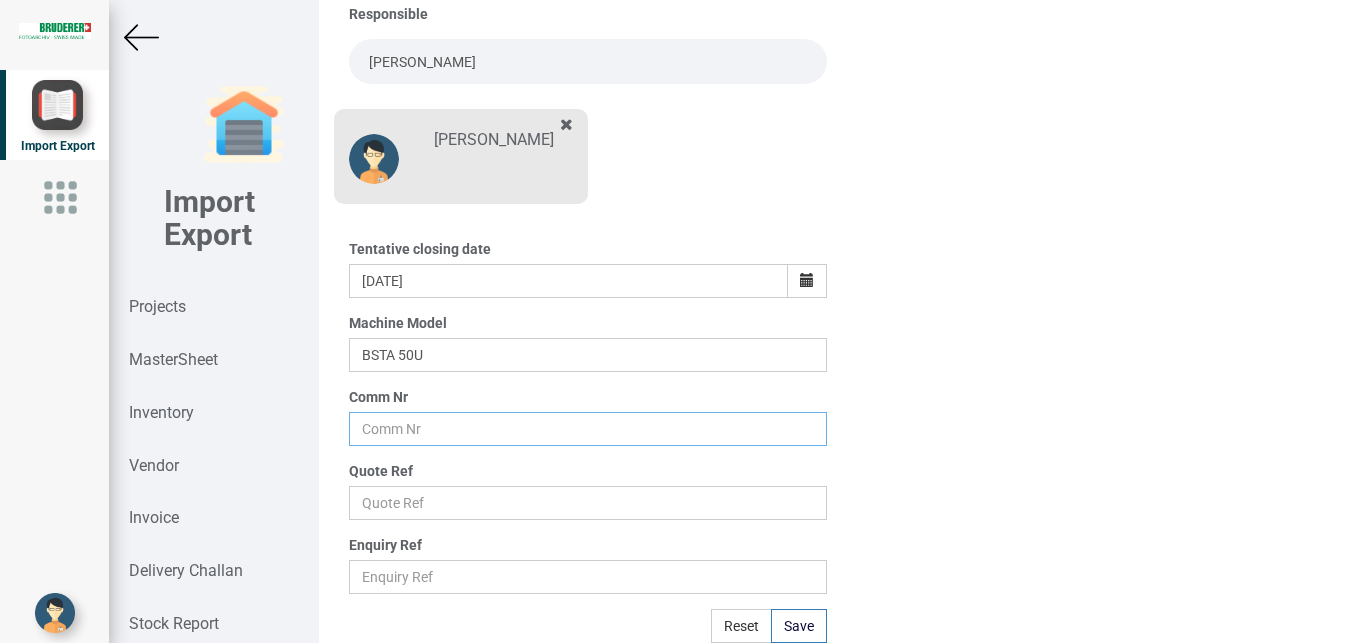 click at bounding box center [588, 429] 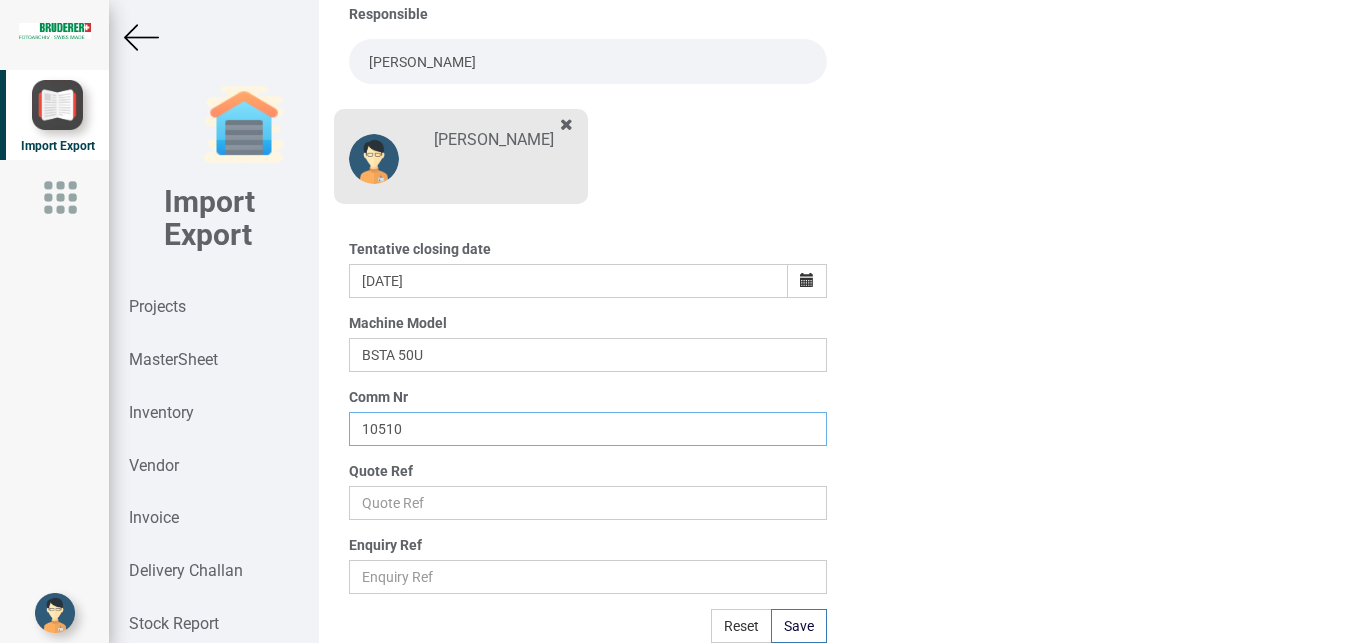 type on "10510" 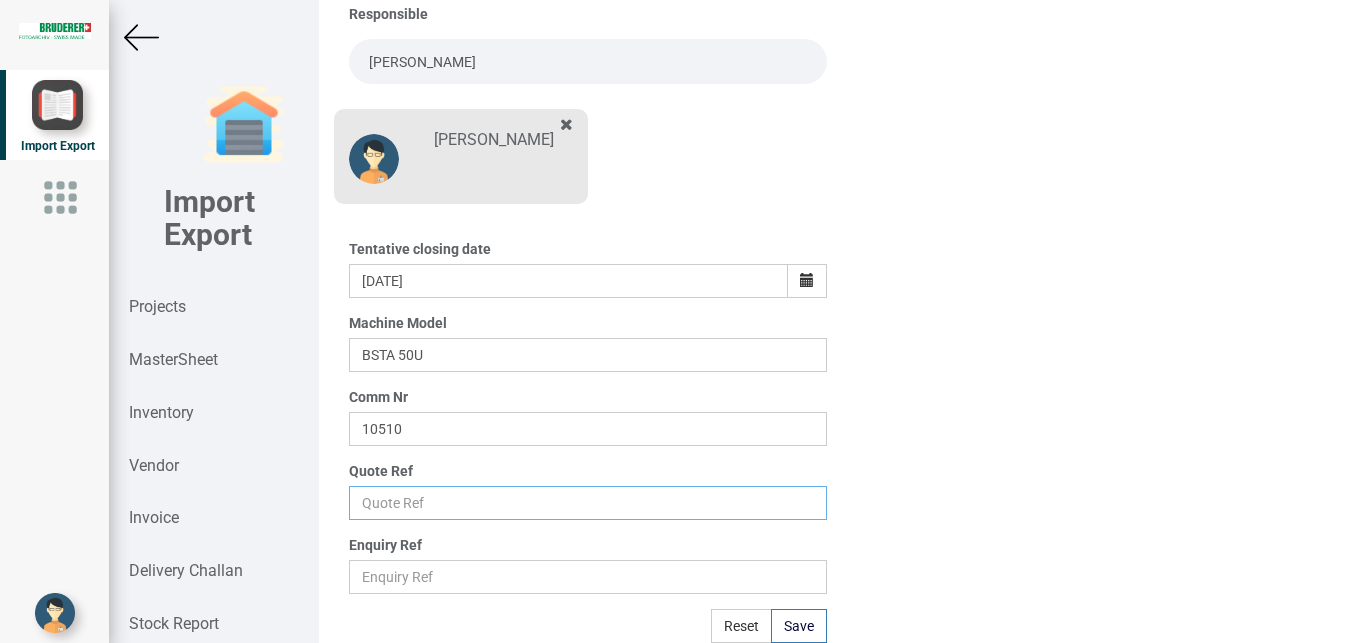 drag, startPoint x: 397, startPoint y: 506, endPoint x: 414, endPoint y: 496, distance: 19.723083 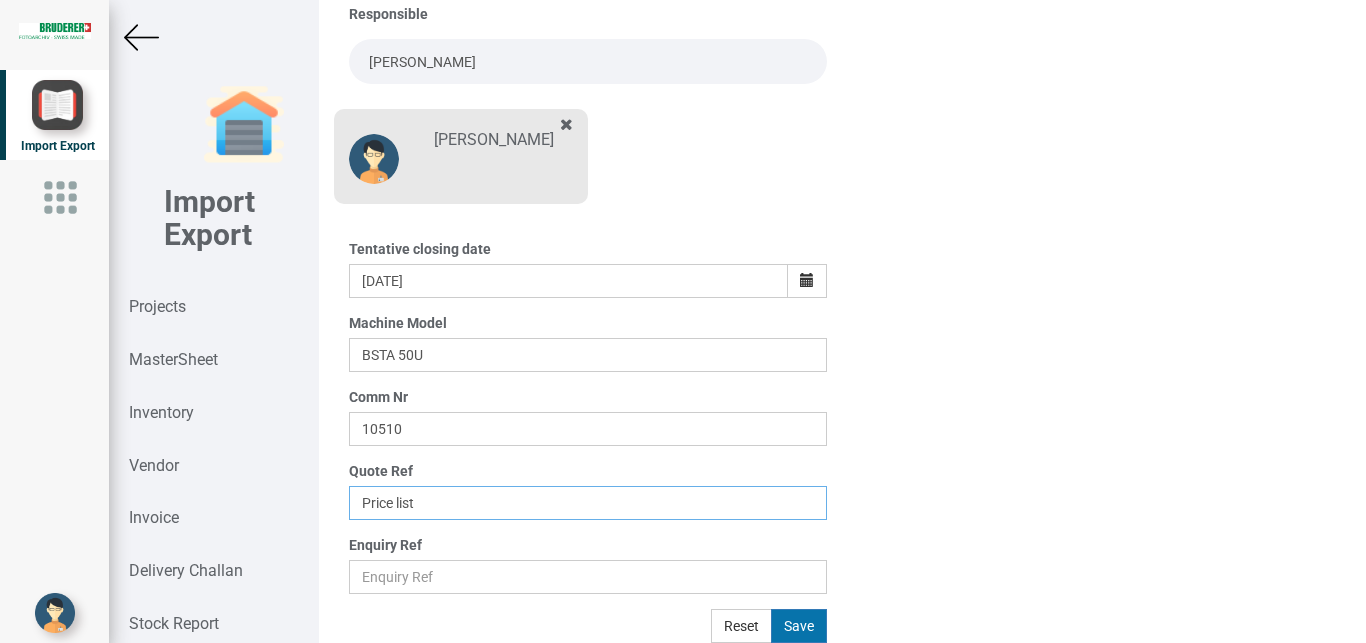 type on "Price list" 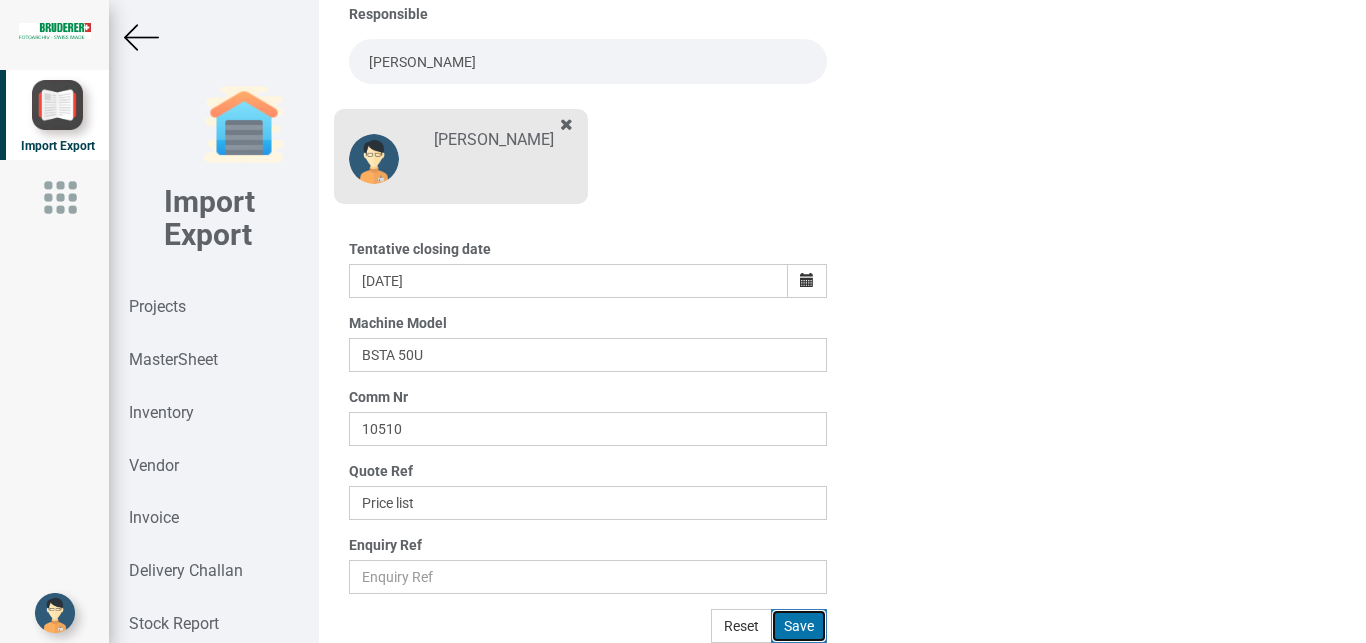 click on "Save" at bounding box center [799, 626] 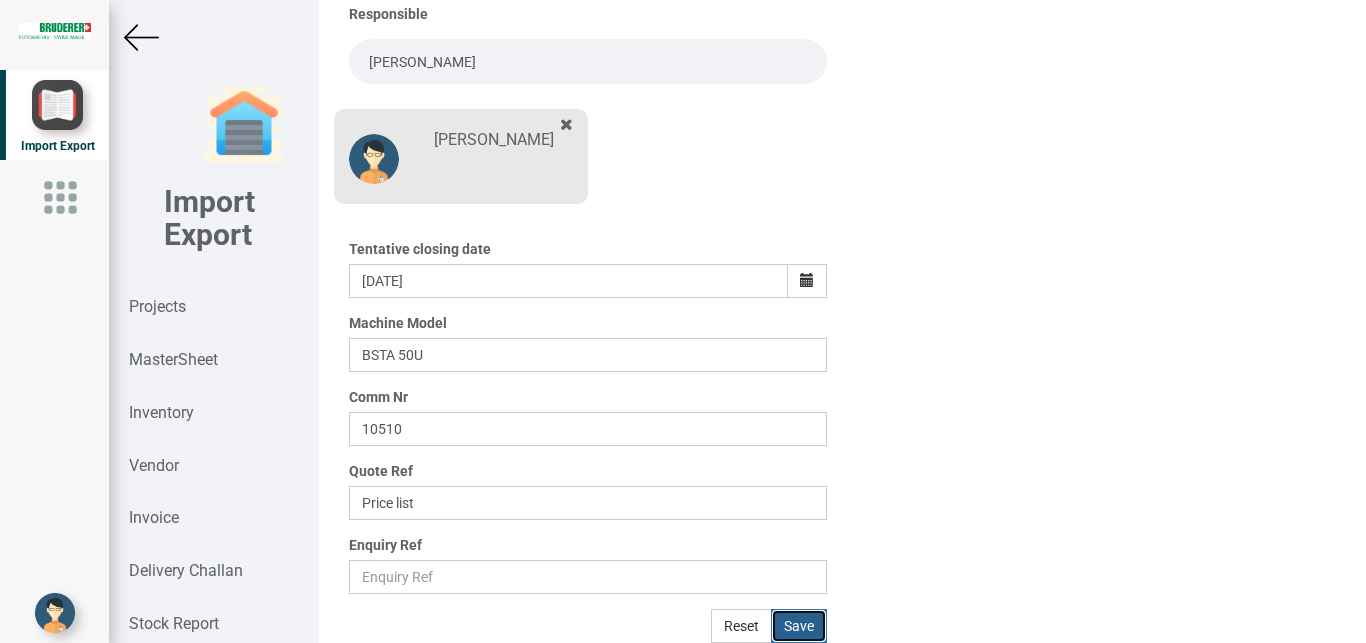 type 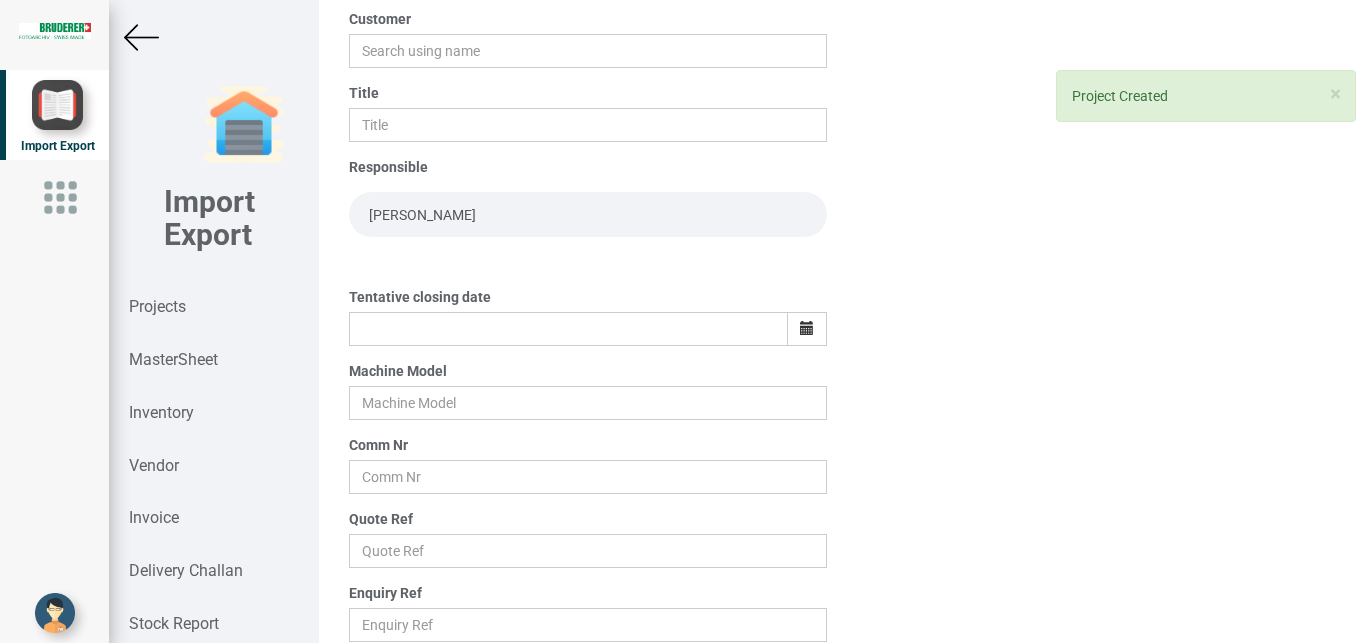 scroll, scrollTop: 0, scrollLeft: 0, axis: both 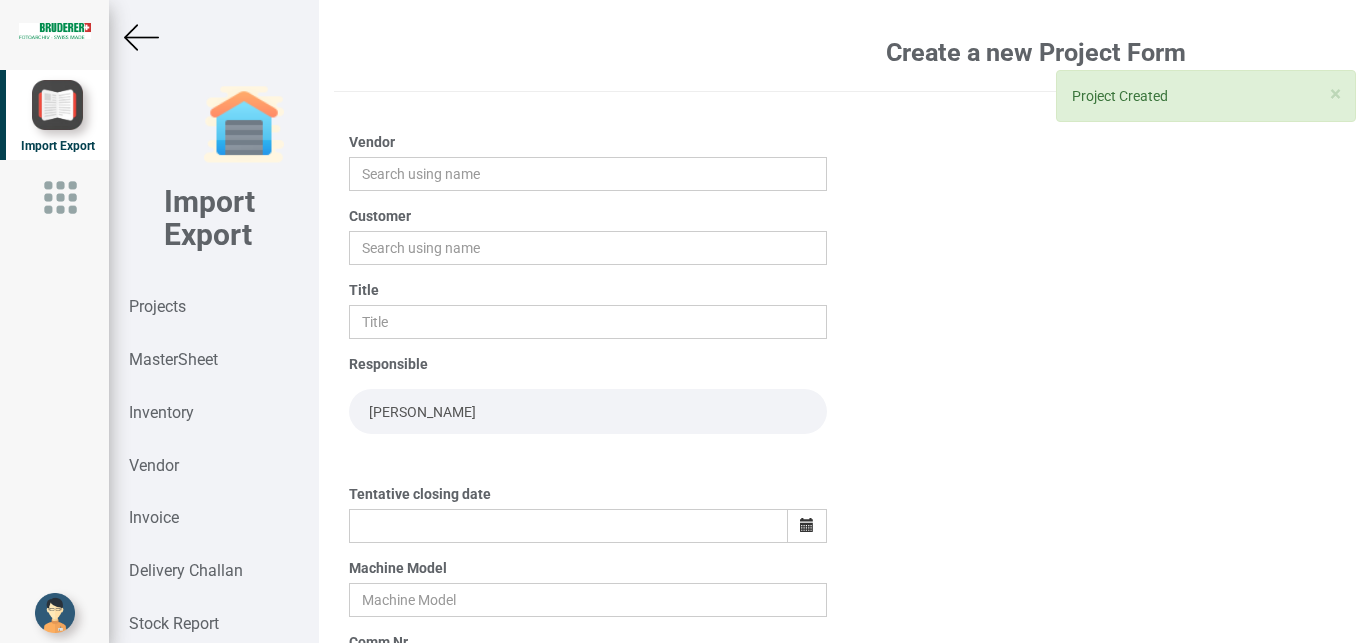 click at bounding box center [141, 37] 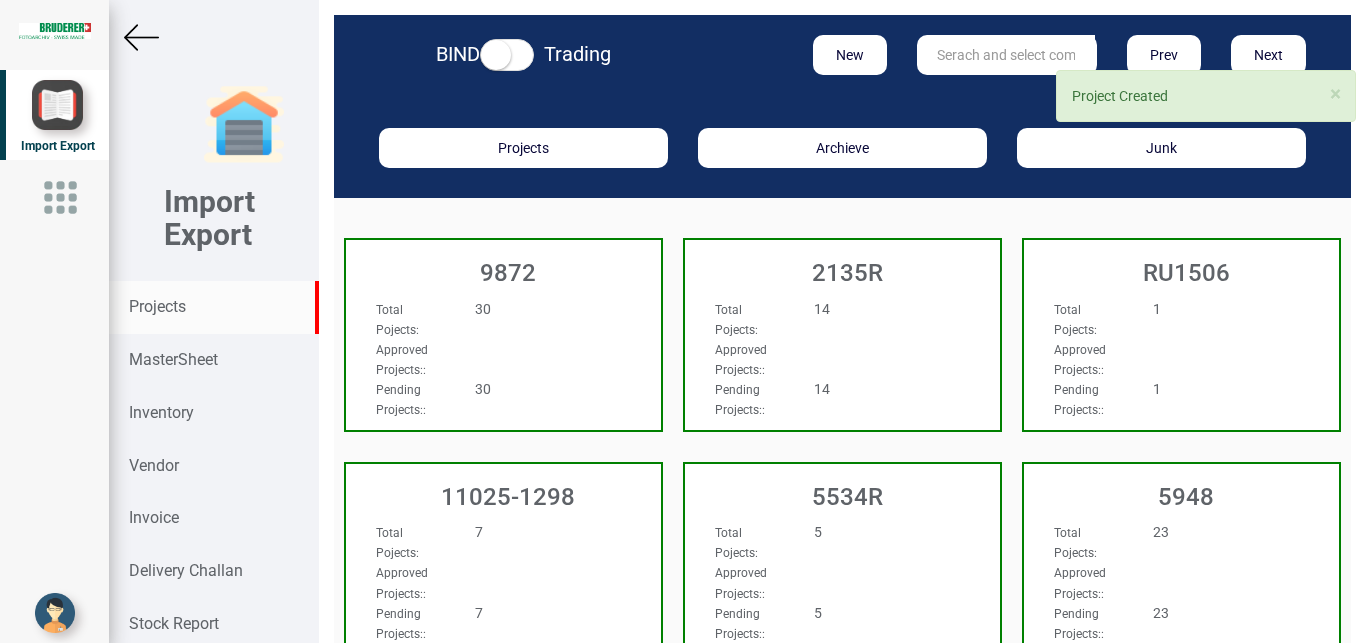 click at bounding box center (1006, 55) 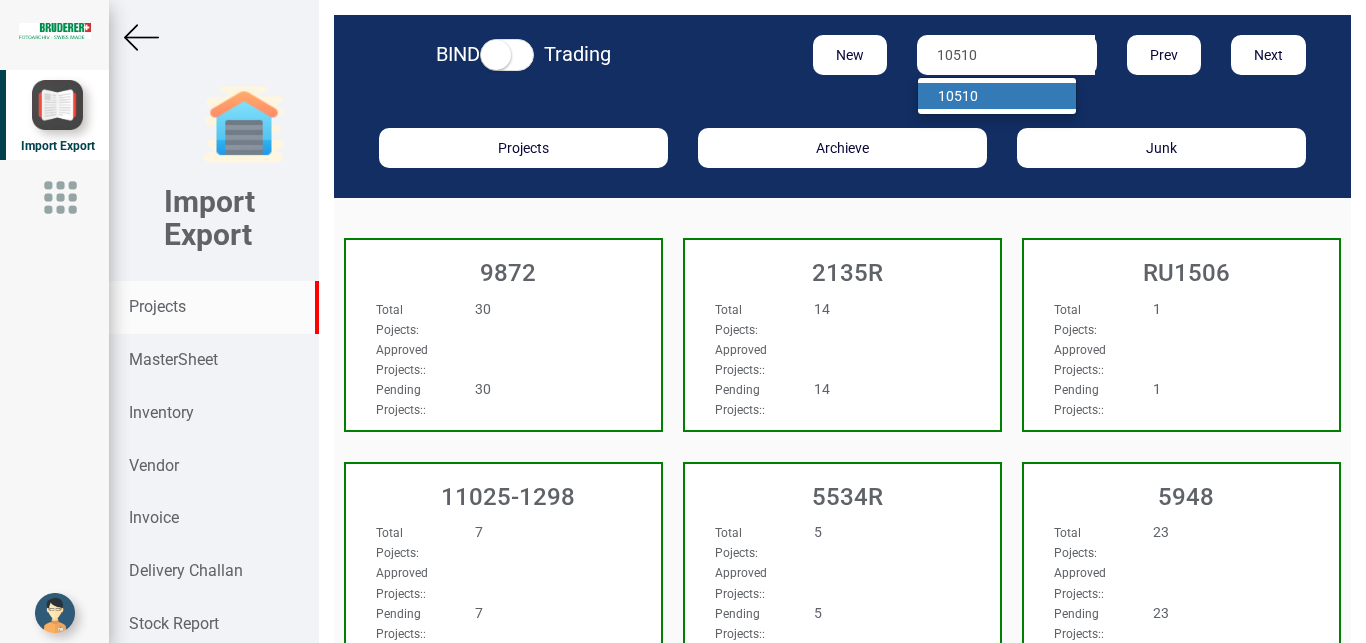 type on "10510" 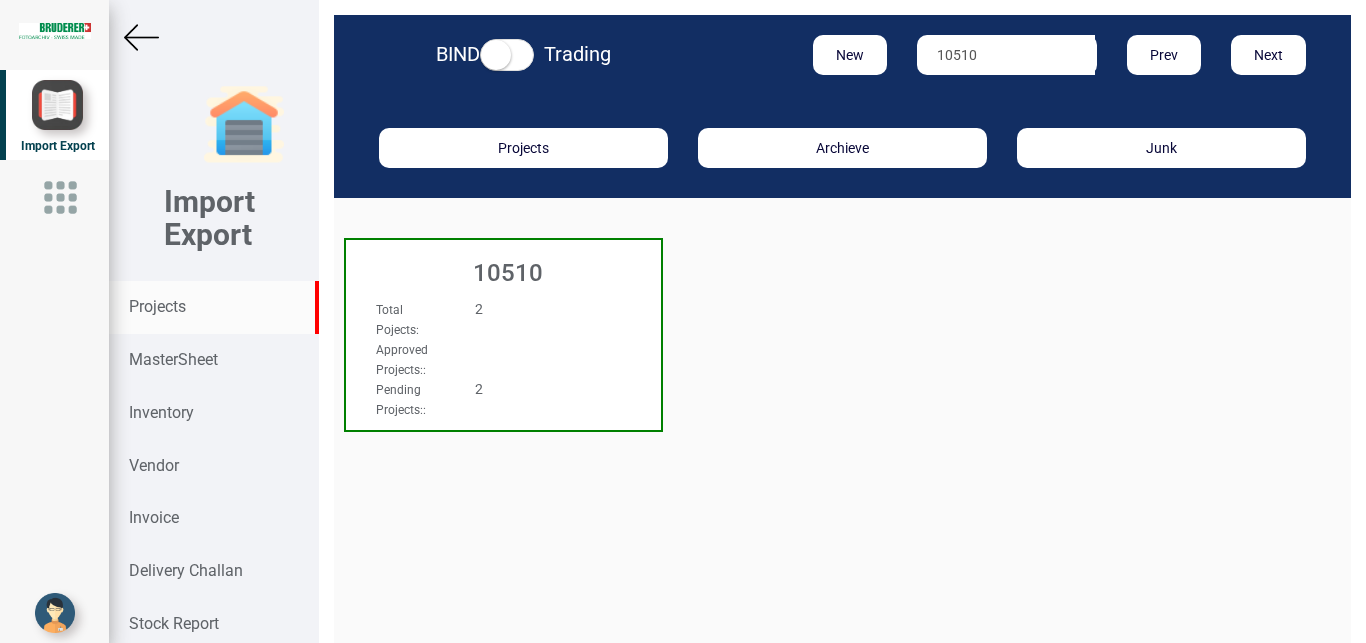 click on "Approved Projects:  :" at bounding box center (480, 359) 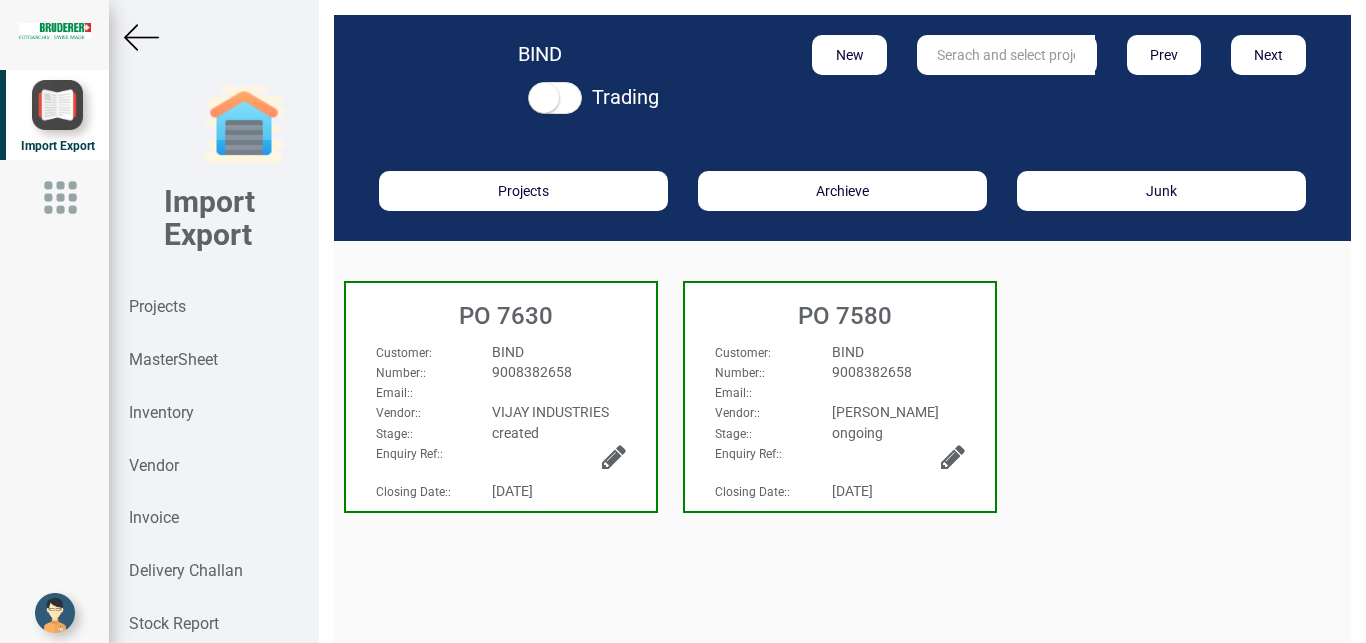 click on "9008382658" at bounding box center [558, 372] 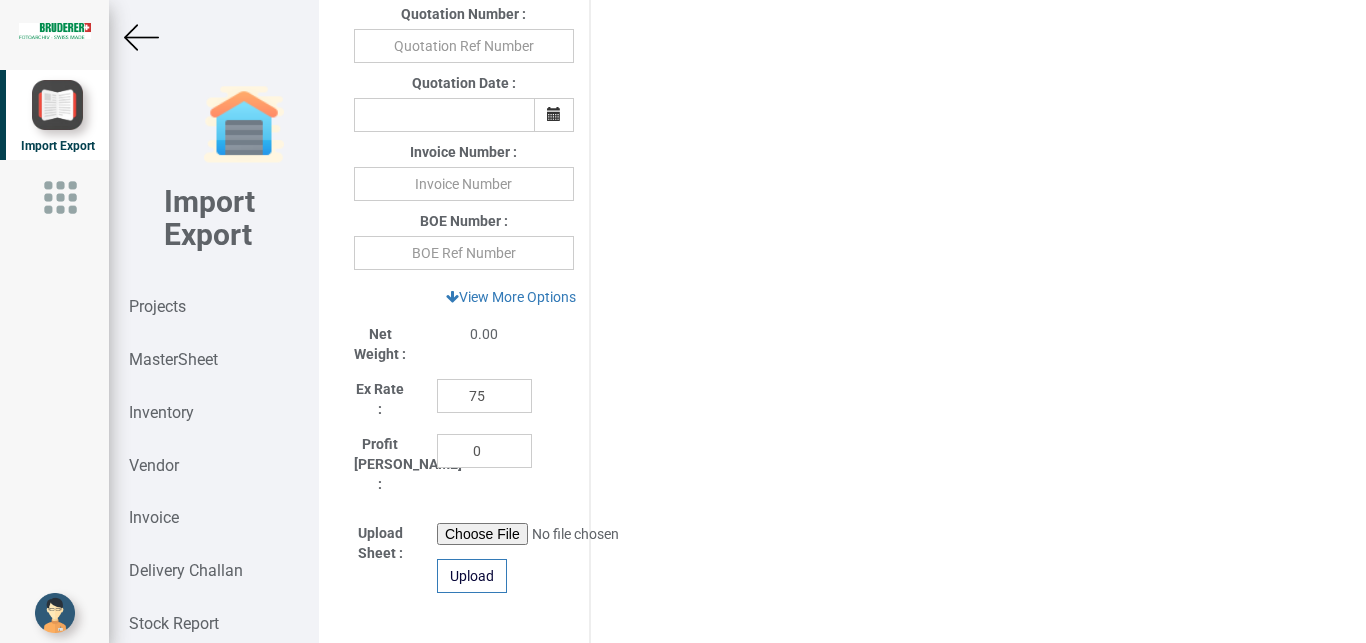 scroll, scrollTop: 1124, scrollLeft: 0, axis: vertical 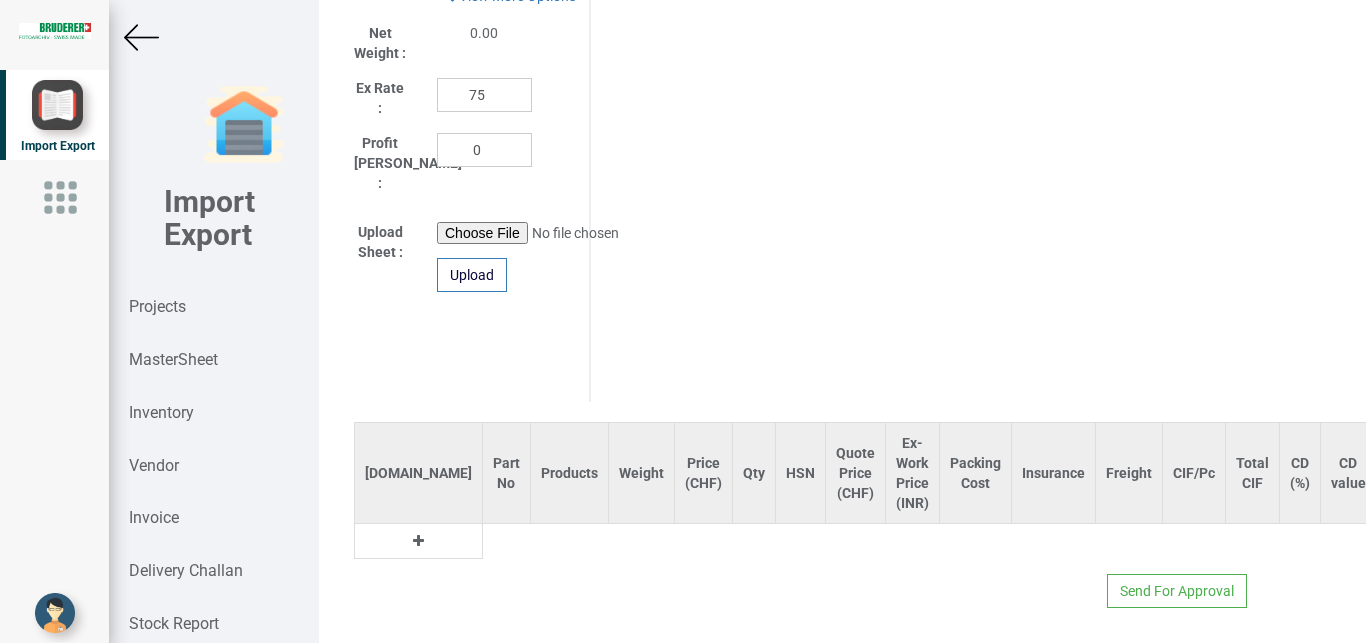 click at bounding box center (418, 541) 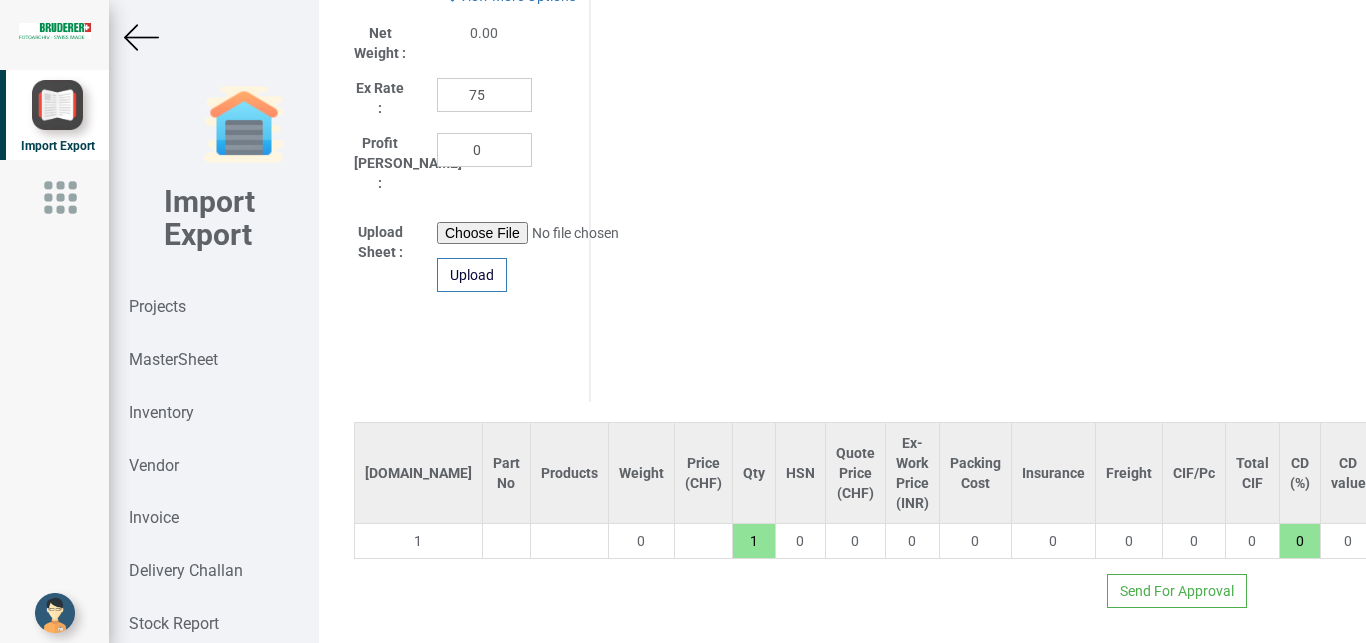 click at bounding box center (569, 541) 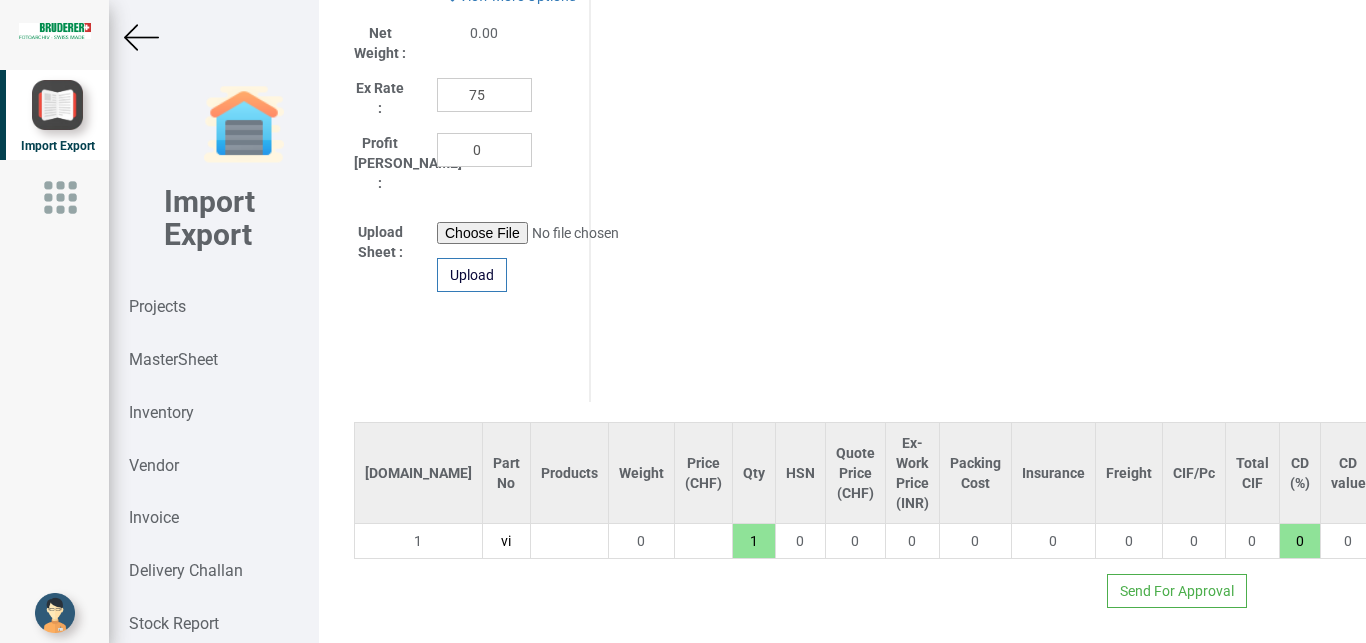 type on "v" 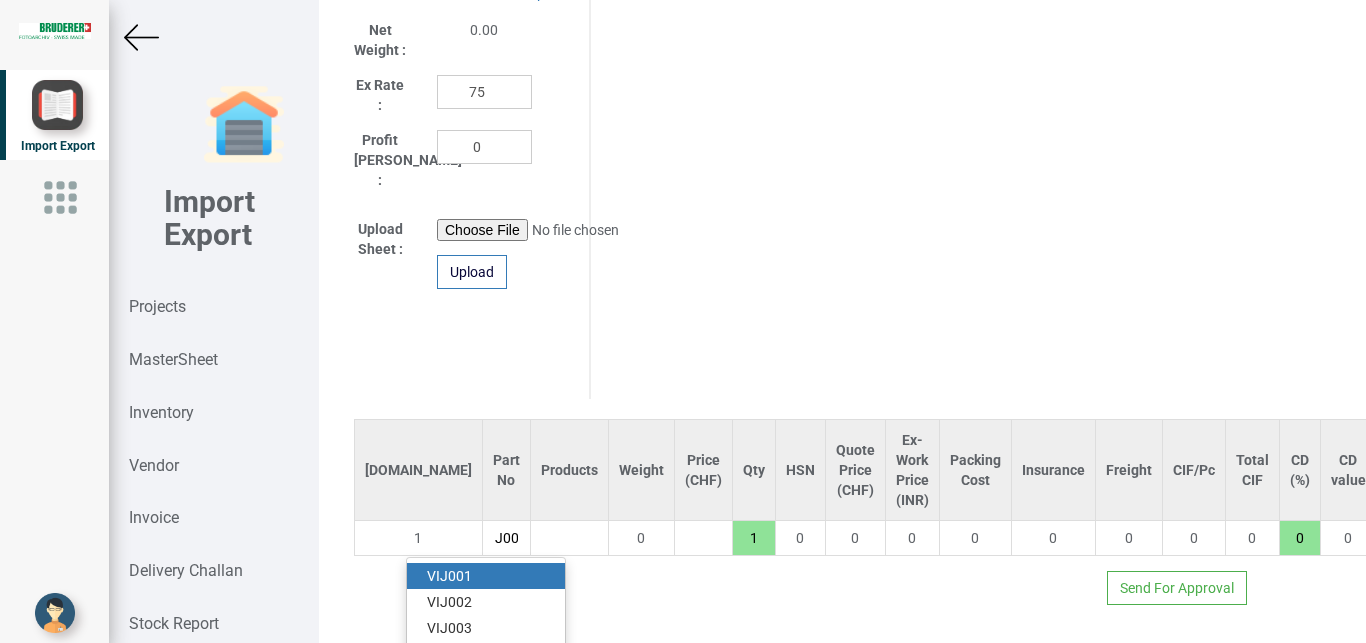 scroll, scrollTop: 0, scrollLeft: 21, axis: horizontal 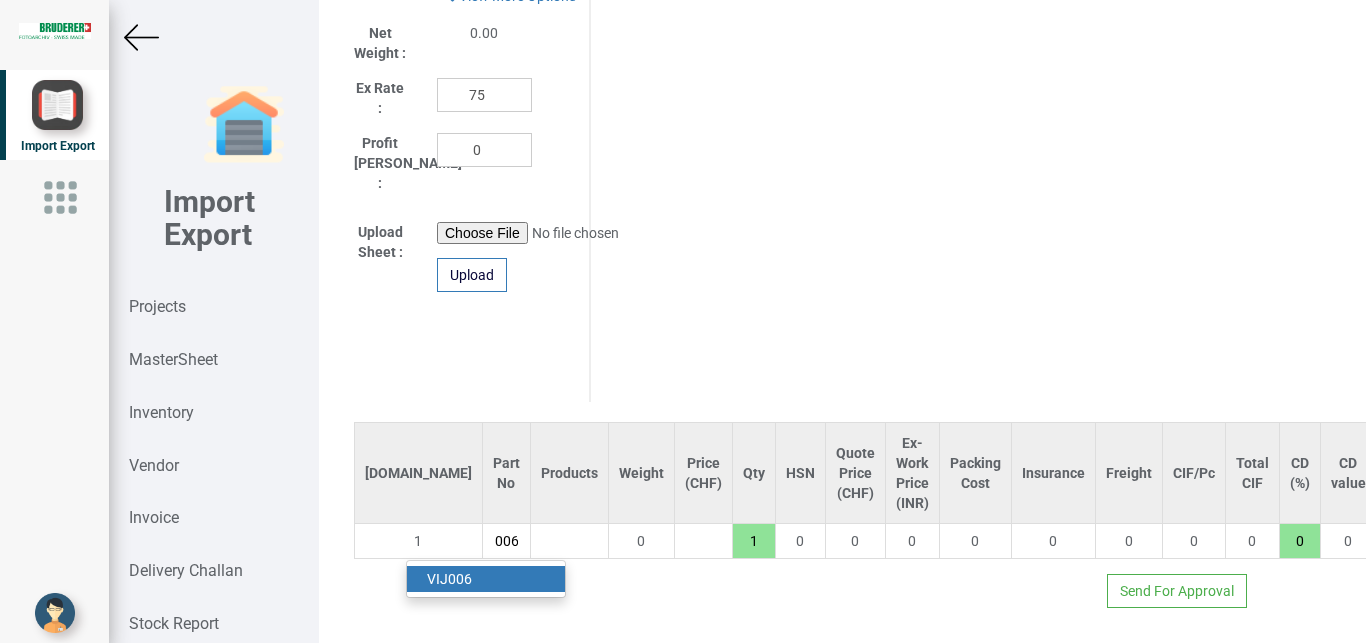 type on "VIJ006" 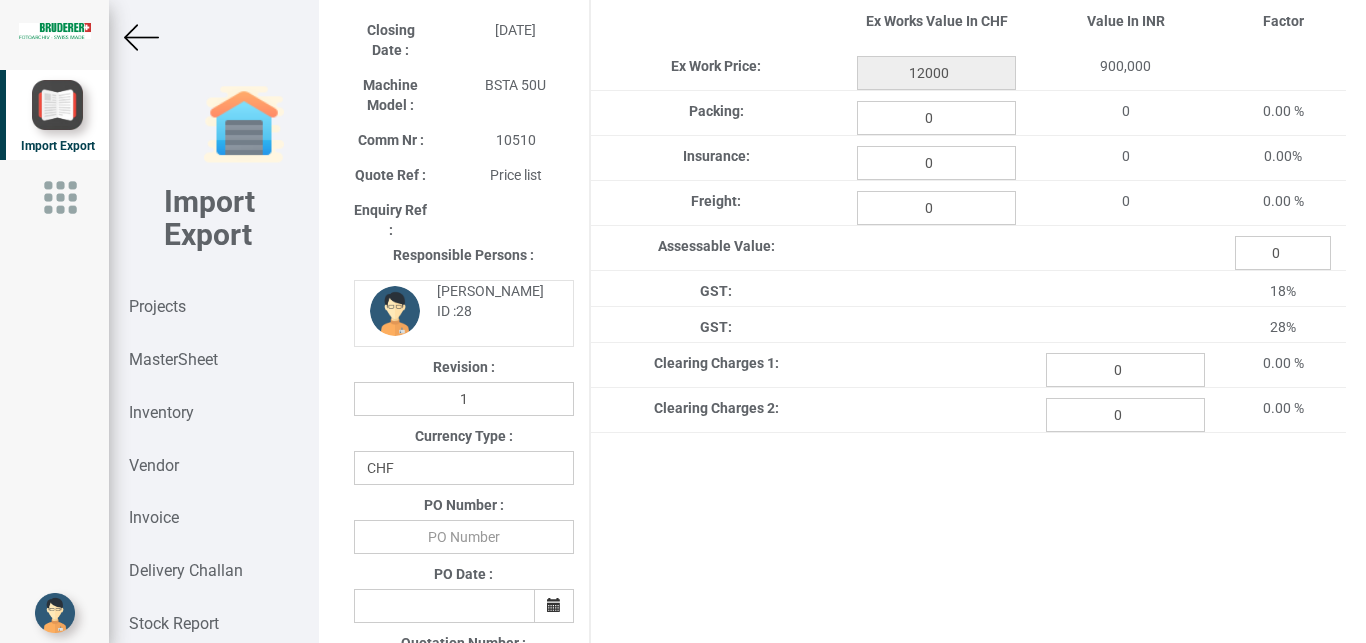 scroll, scrollTop: 188, scrollLeft: 0, axis: vertical 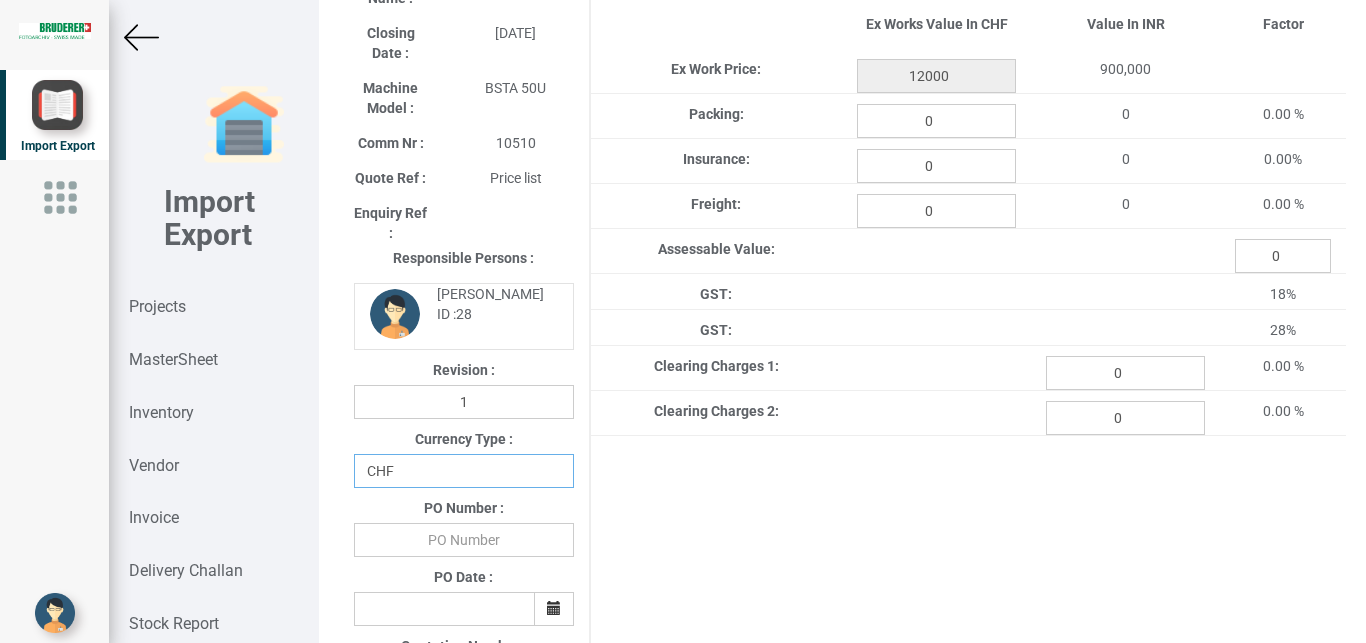 select on "INR" 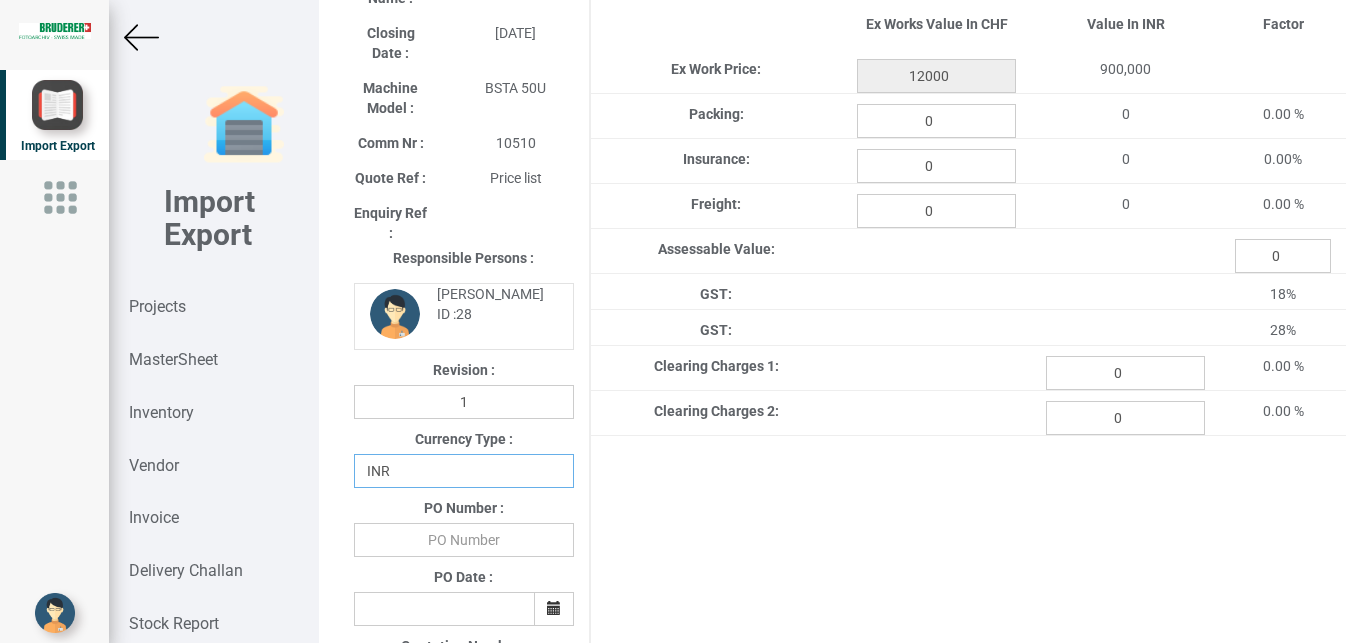 click on "INR" at bounding box center (0, 0) 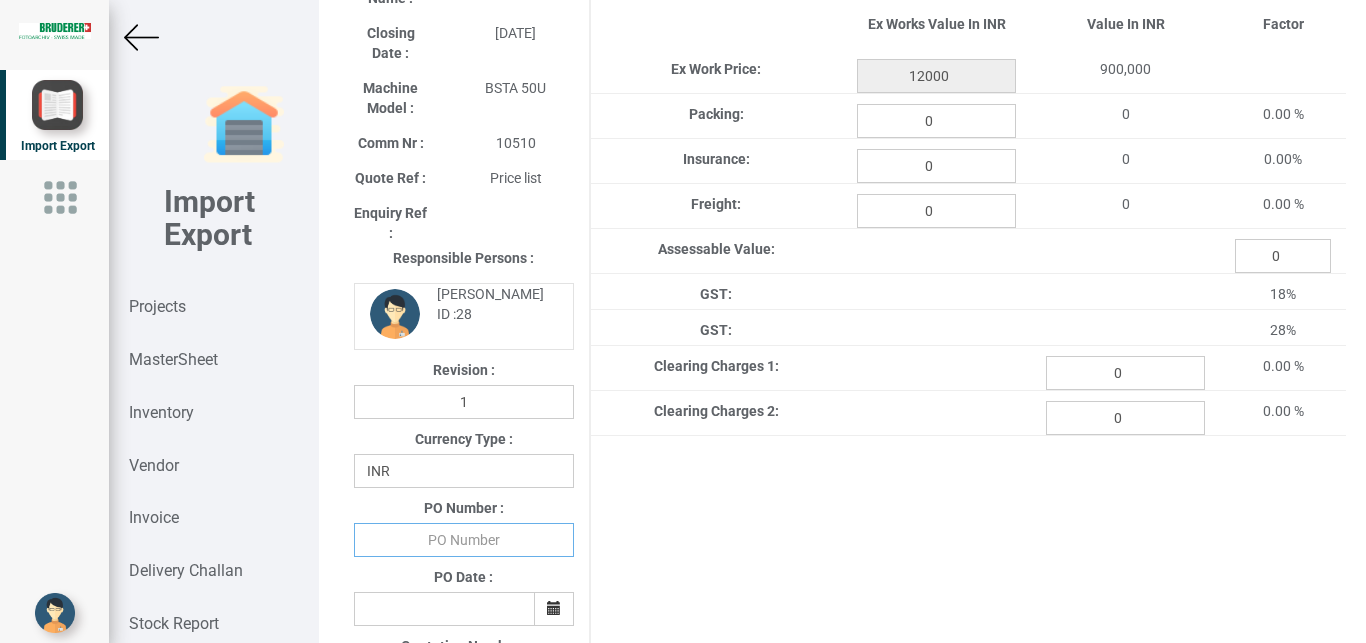 click at bounding box center (464, 540) 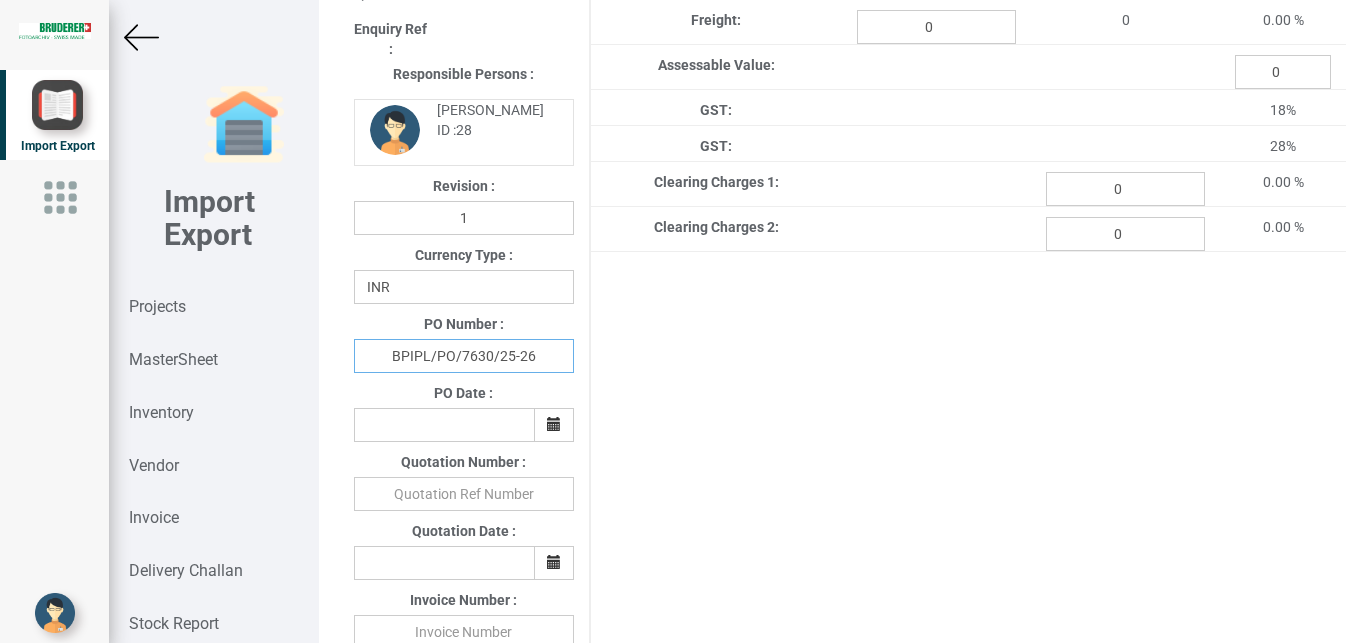 scroll, scrollTop: 375, scrollLeft: 0, axis: vertical 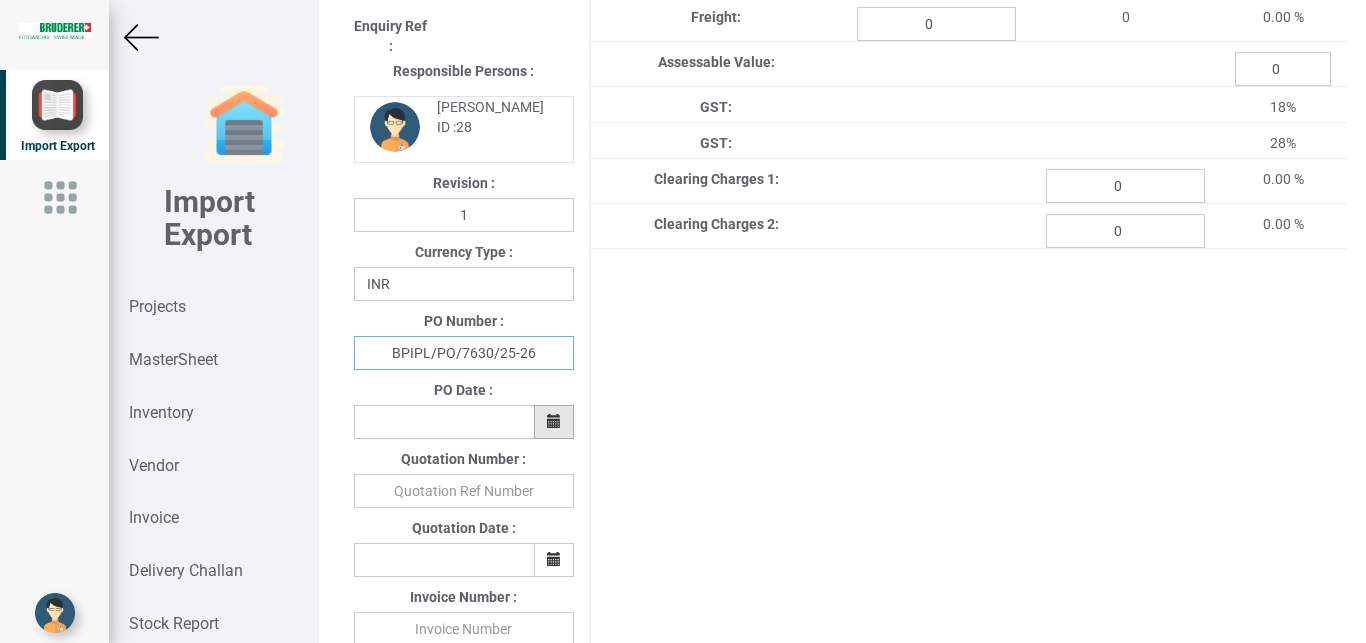 type on "BPIPL/PO/7630/25-26" 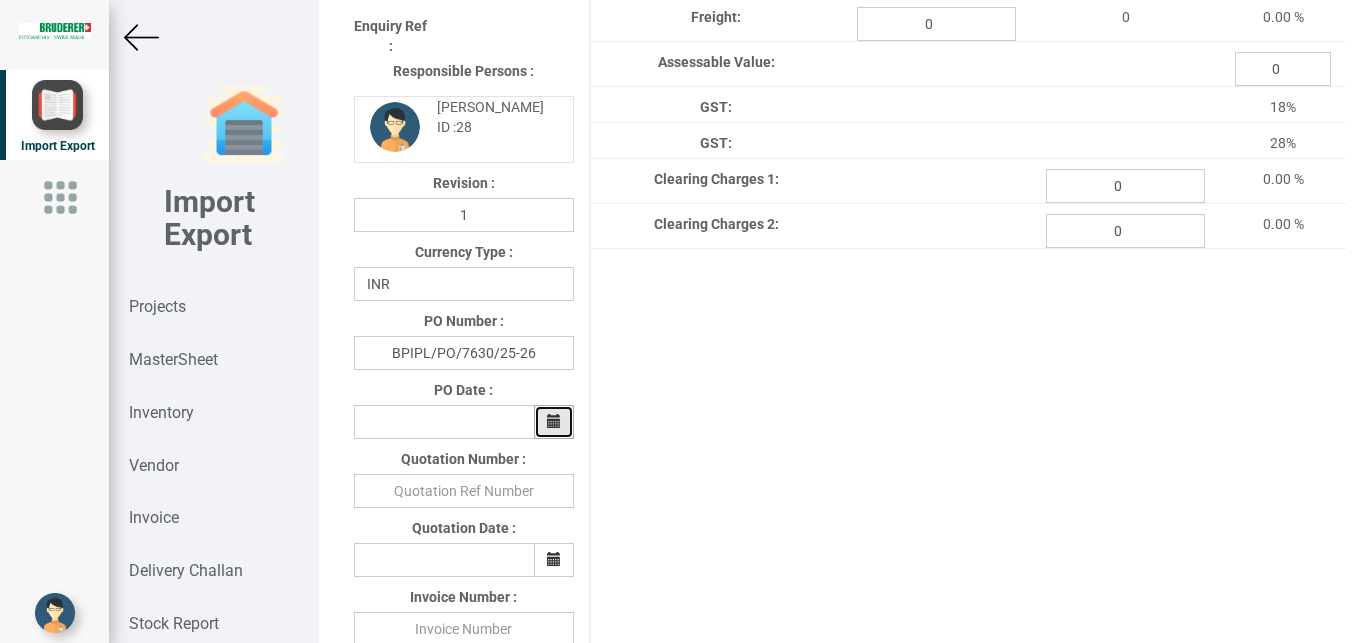 click at bounding box center (554, 421) 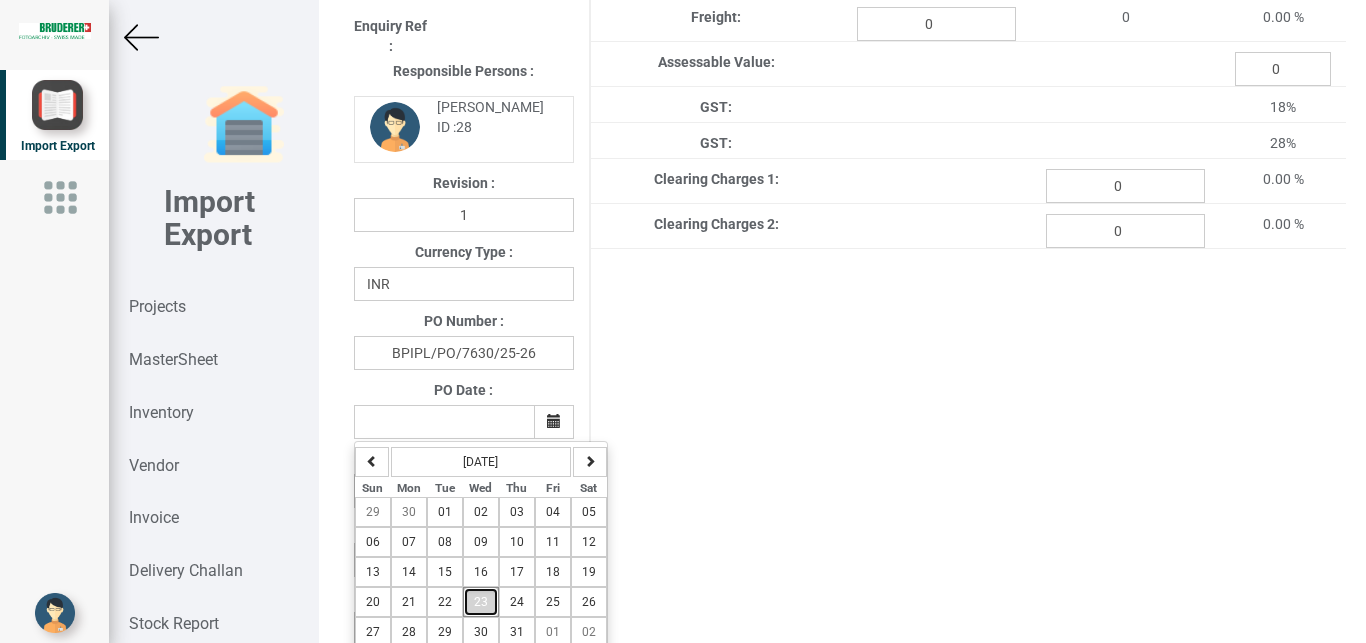 click on "23" at bounding box center (481, 602) 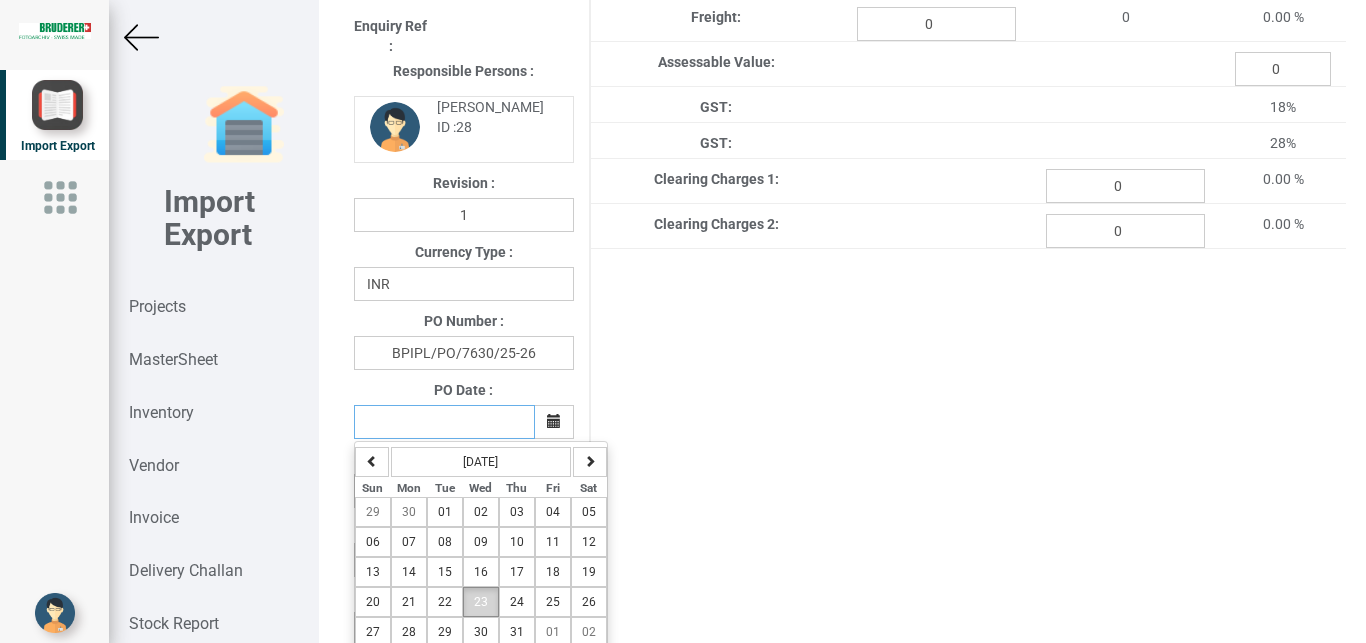 type on "[DATE]" 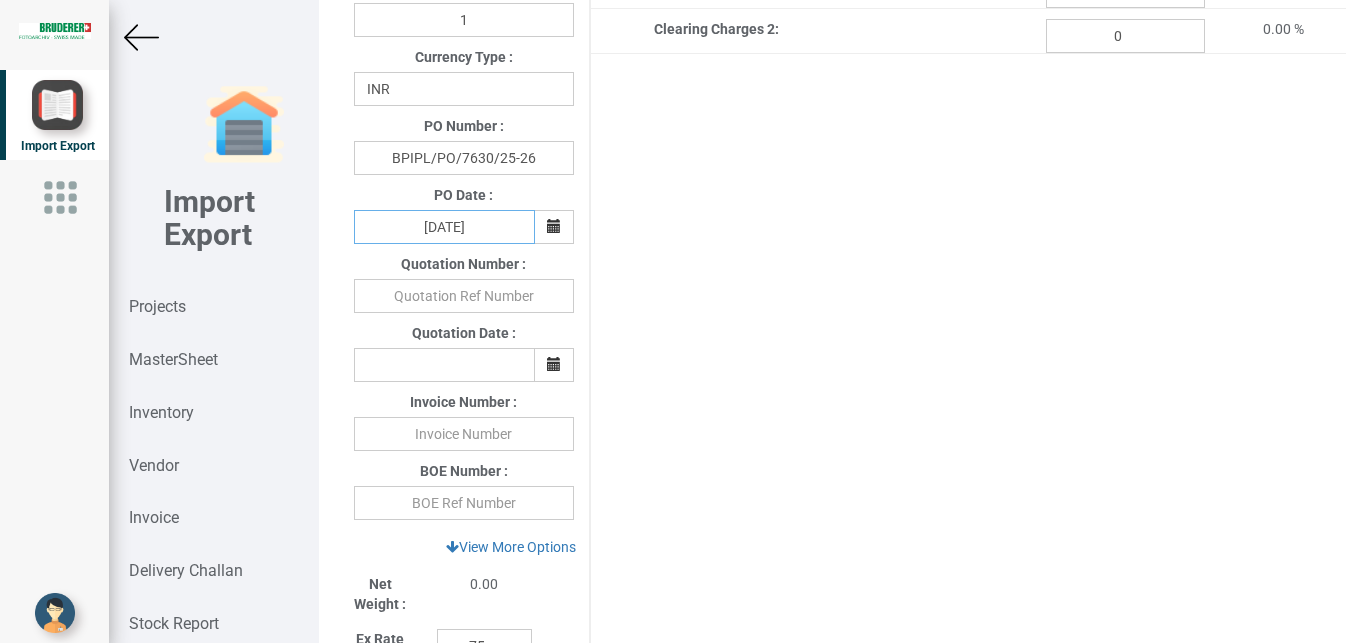scroll, scrollTop: 622, scrollLeft: 0, axis: vertical 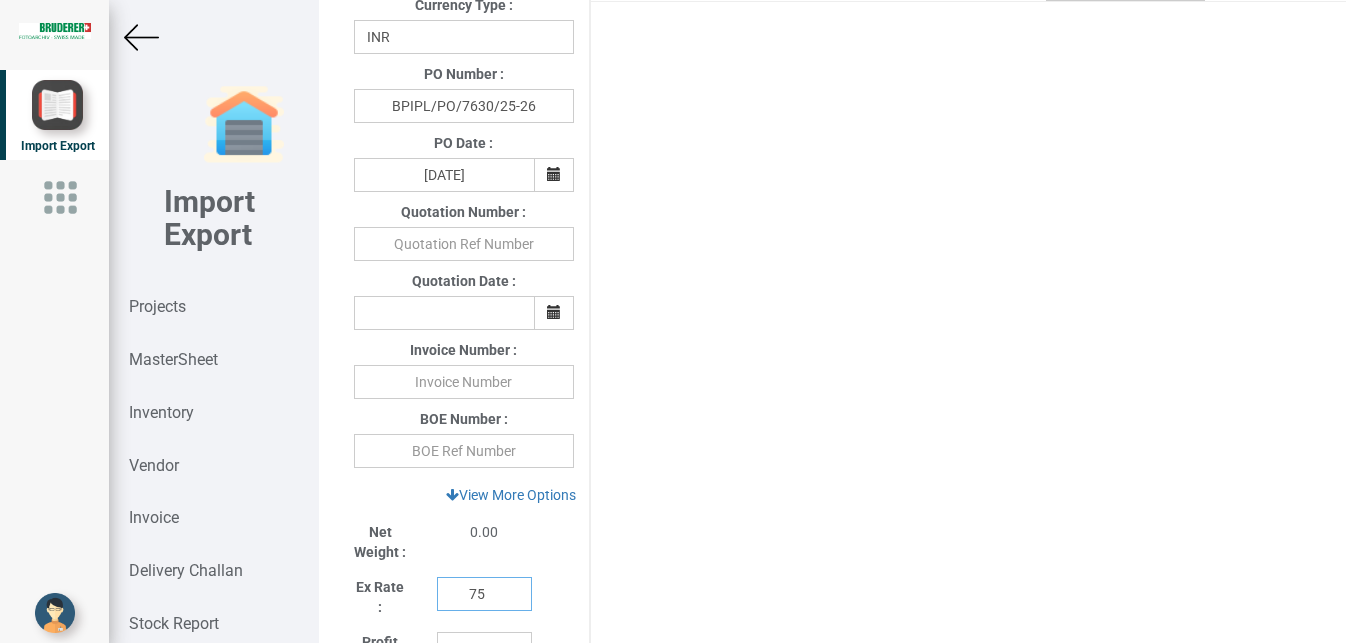drag, startPoint x: 481, startPoint y: 596, endPoint x: 393, endPoint y: 594, distance: 88.02273 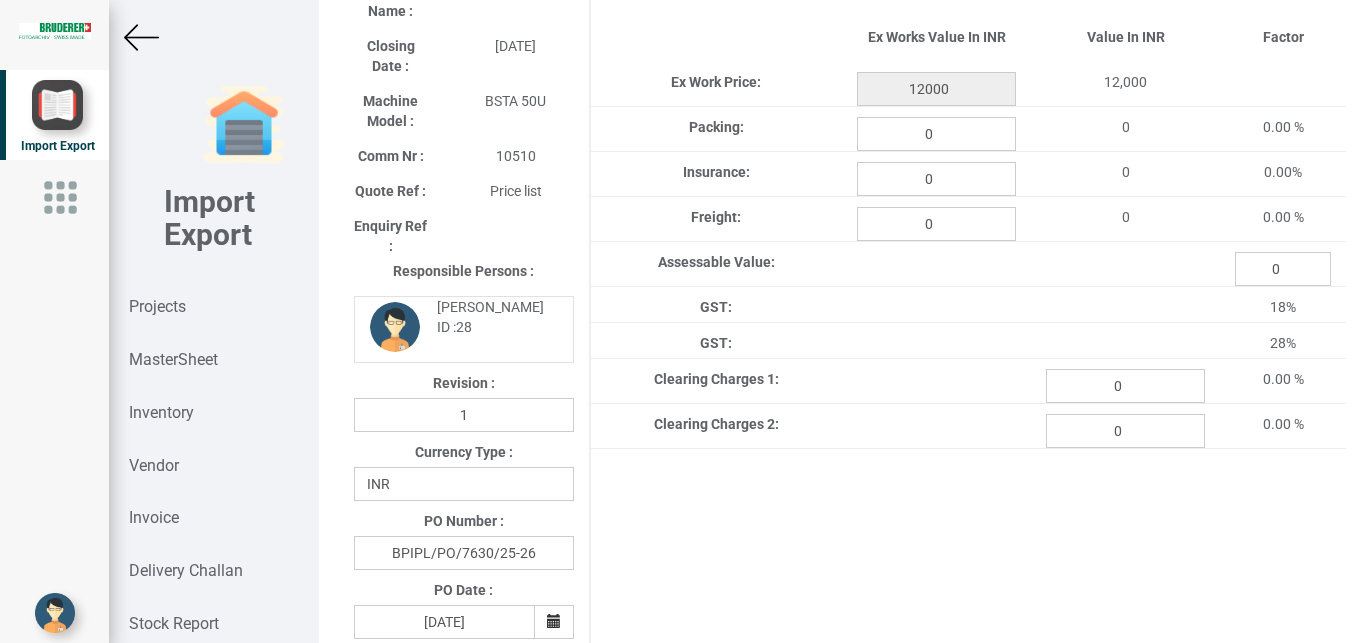scroll, scrollTop: 30, scrollLeft: 0, axis: vertical 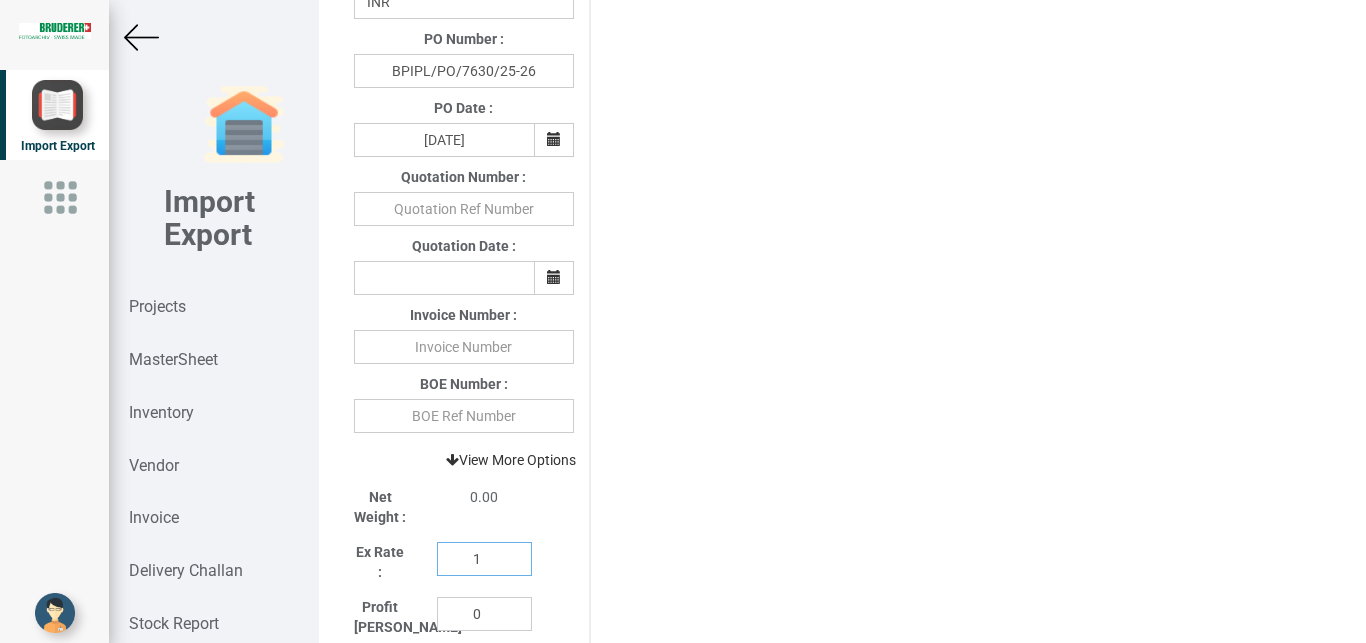 type on "1" 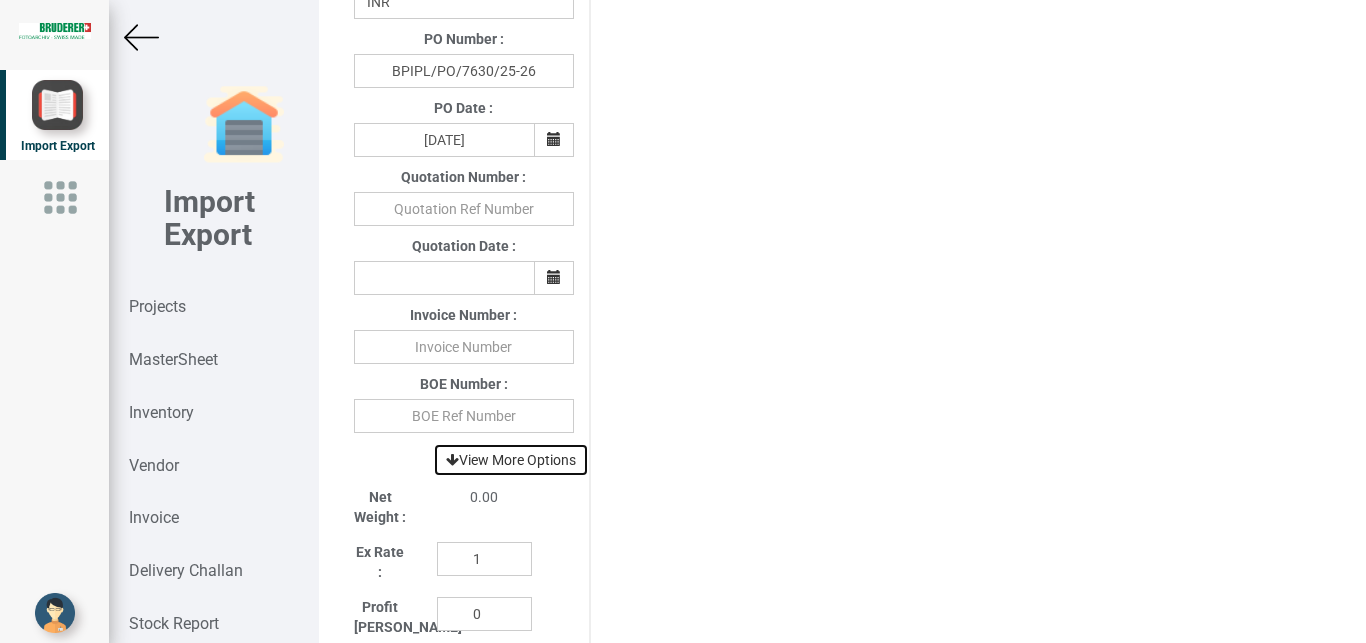 click on "View More Options" at bounding box center [511, 460] 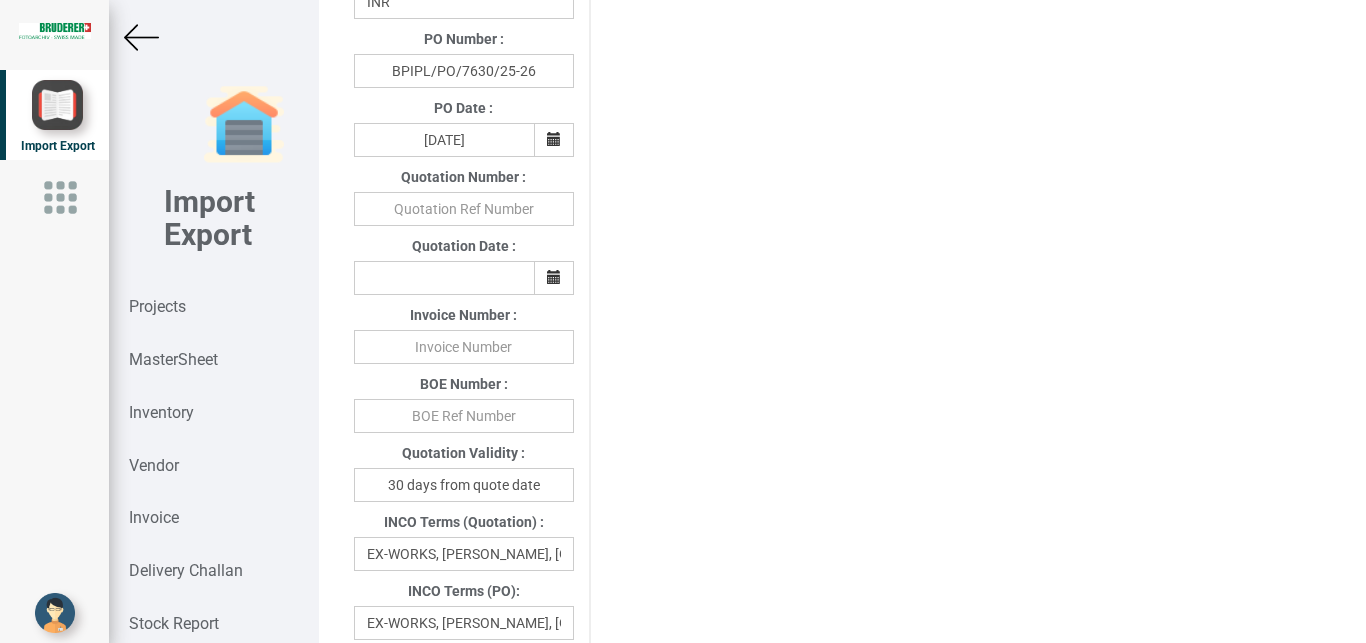 scroll, scrollTop: 932, scrollLeft: 0, axis: vertical 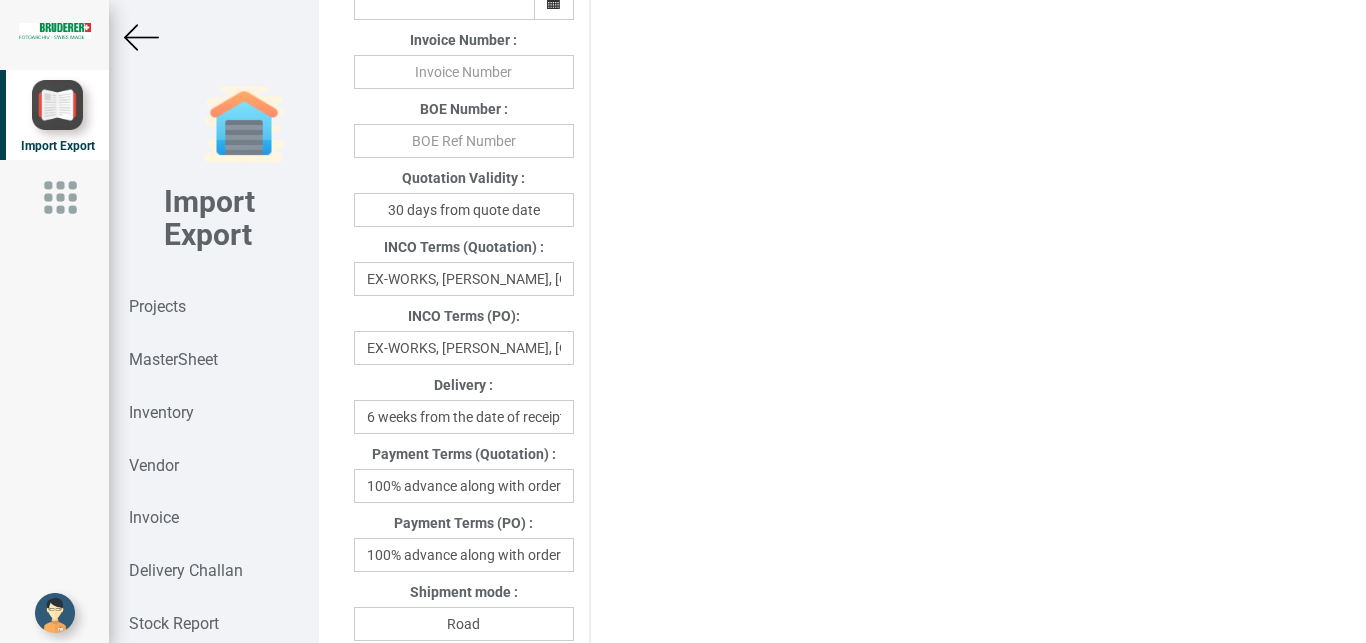 click on "EX-WORKS, [PERSON_NAME], [GEOGRAPHIC_DATA]" at bounding box center [464, 348] 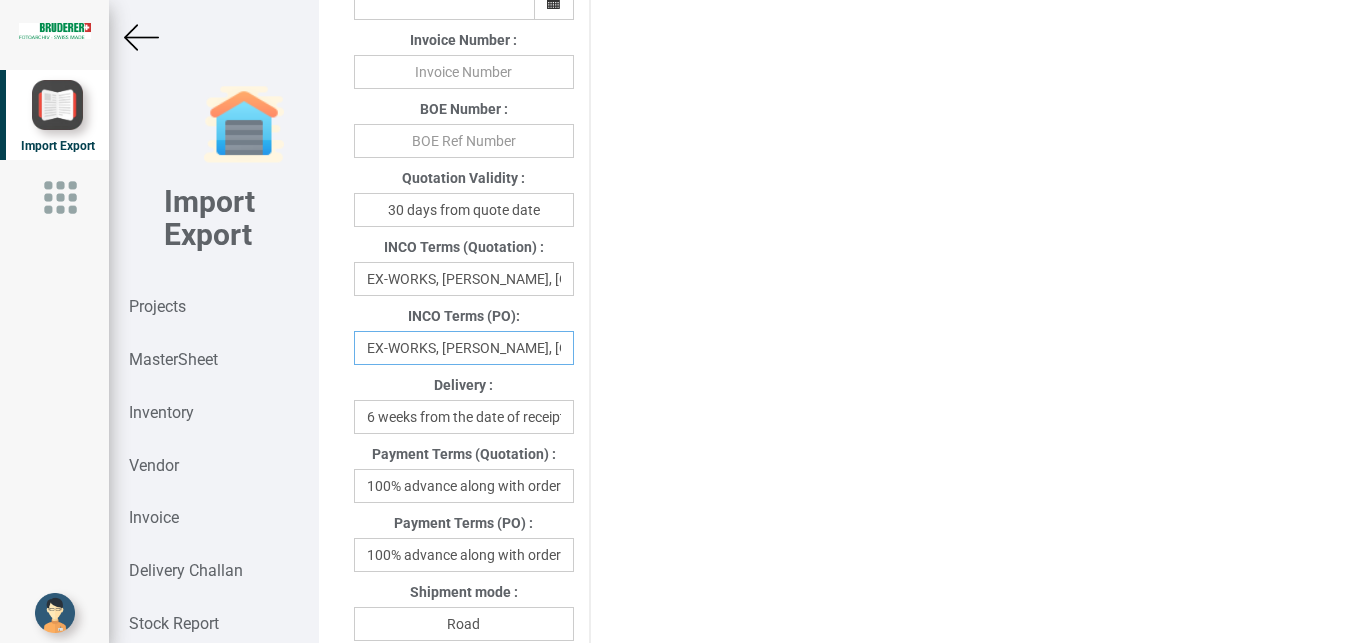 scroll, scrollTop: 0, scrollLeft: 55, axis: horizontal 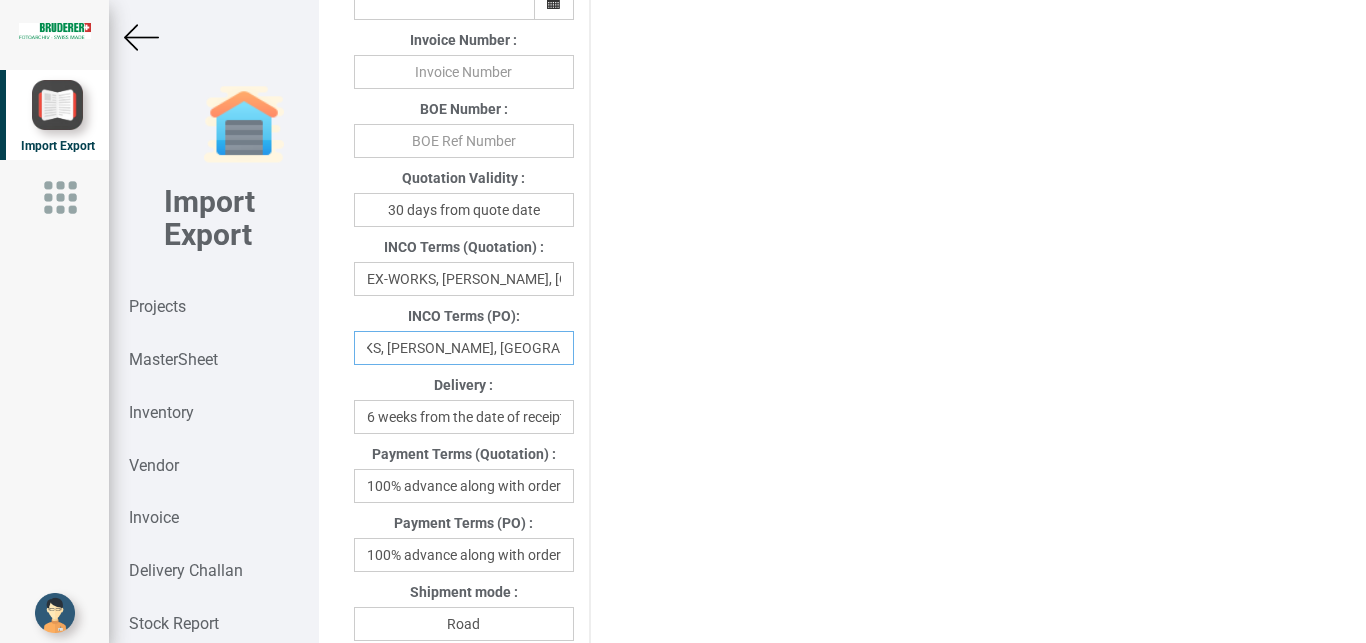 drag, startPoint x: 442, startPoint y: 351, endPoint x: 601, endPoint y: 352, distance: 159.00314 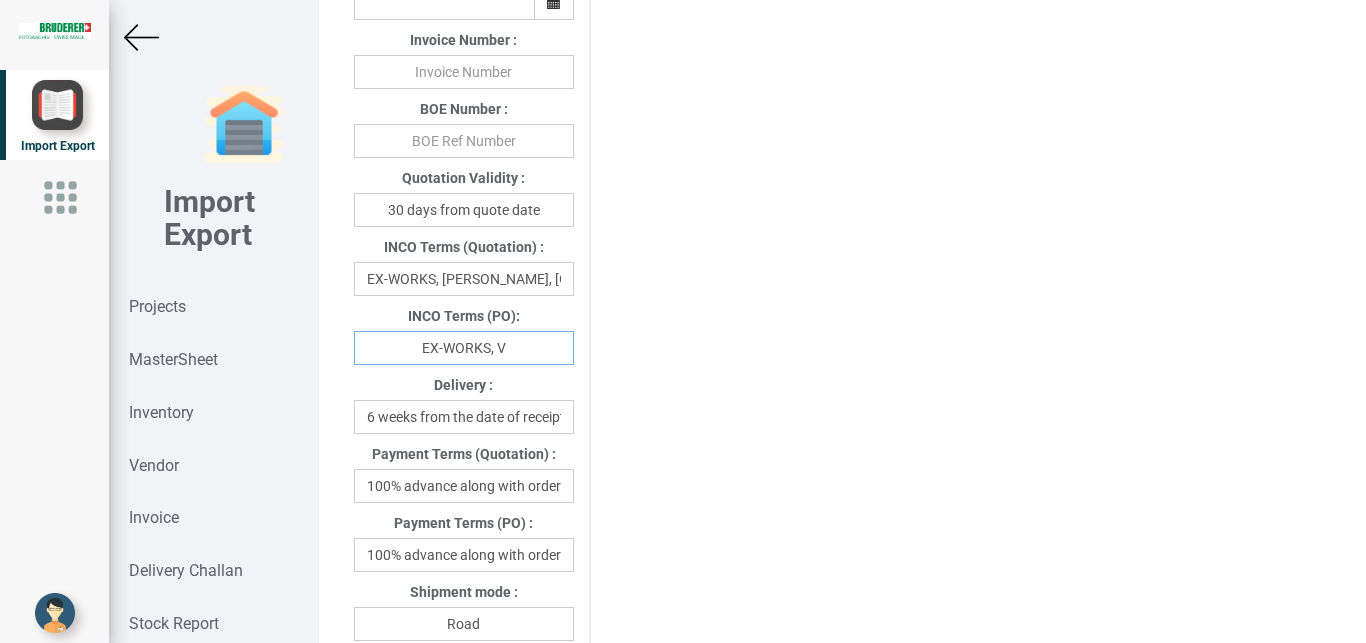 scroll, scrollTop: 0, scrollLeft: 0, axis: both 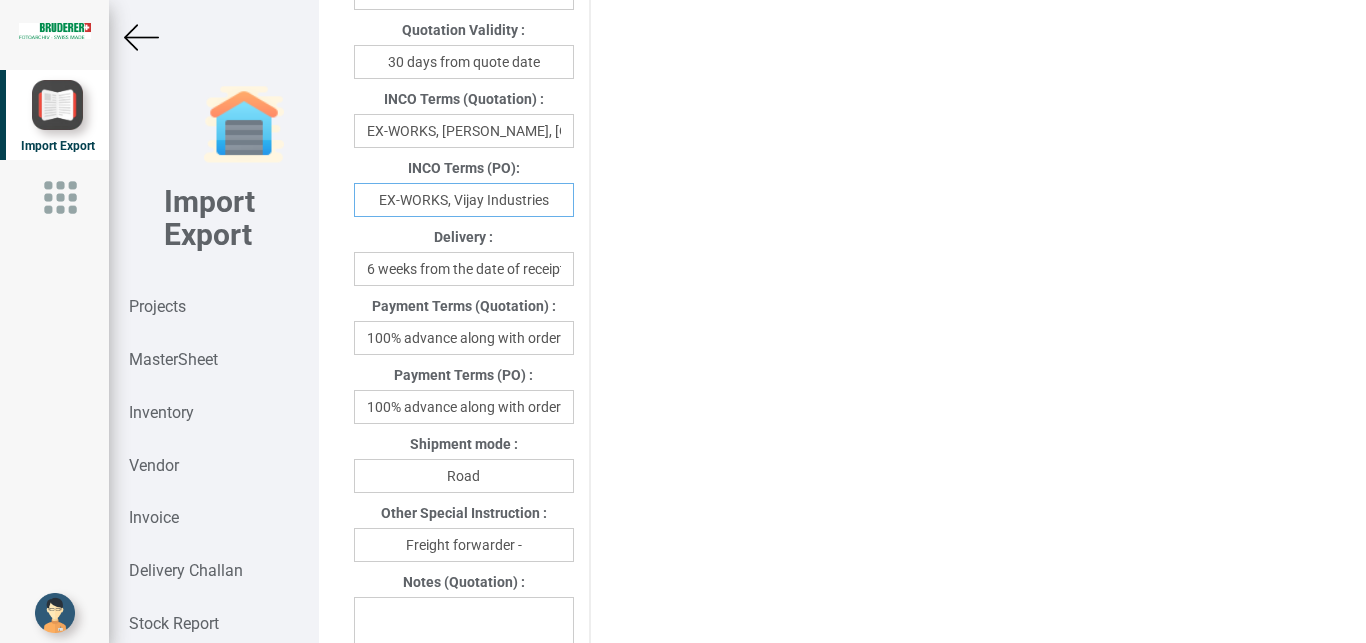 type on "EX-WORKS, Vijay Industries" 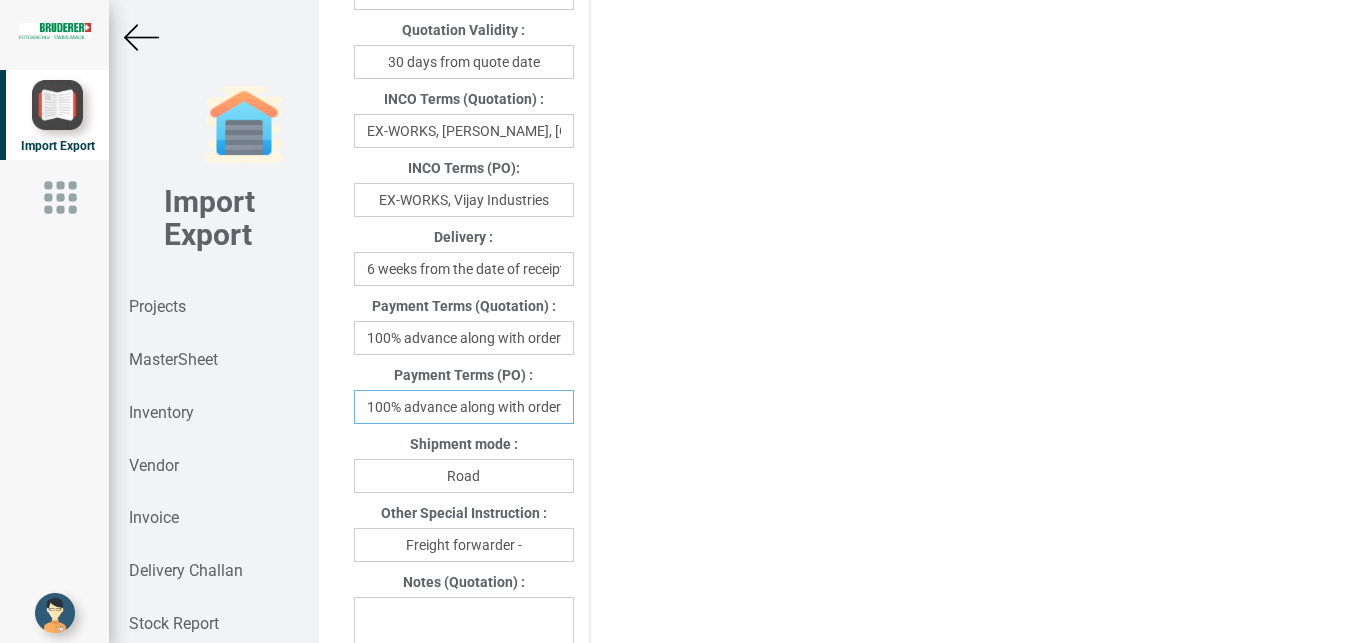 click on "100% advance along with order" at bounding box center (464, 407) 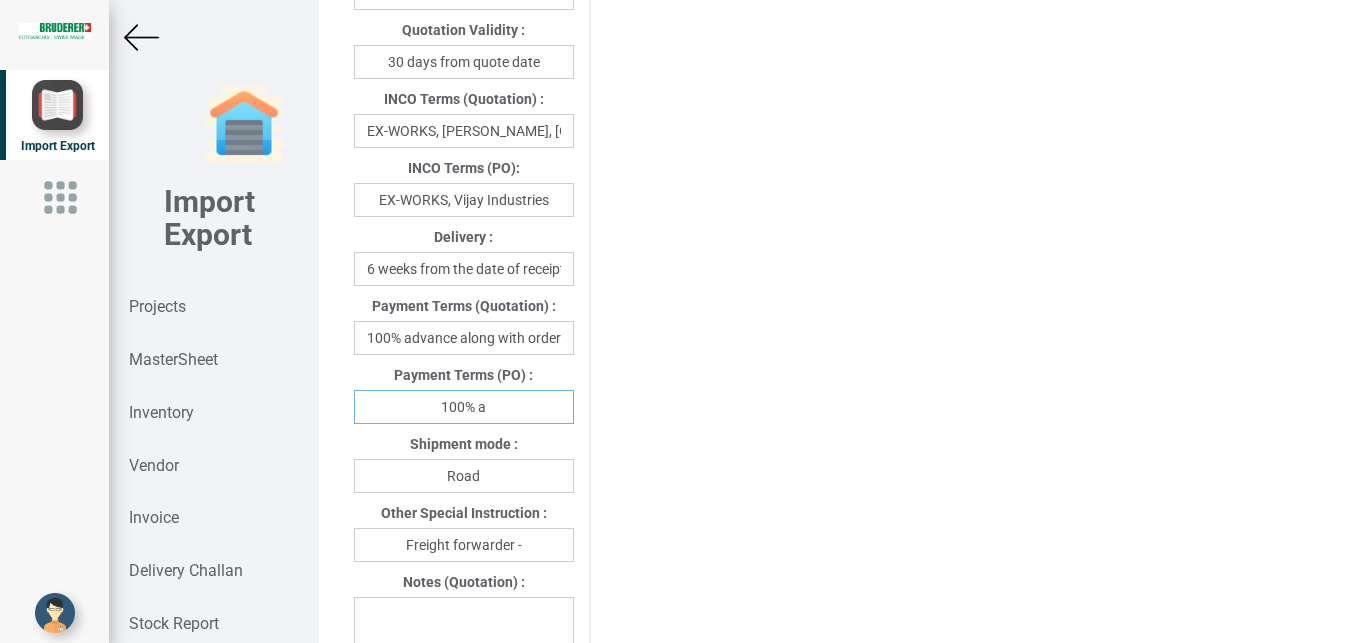 scroll, scrollTop: 0, scrollLeft: 0, axis: both 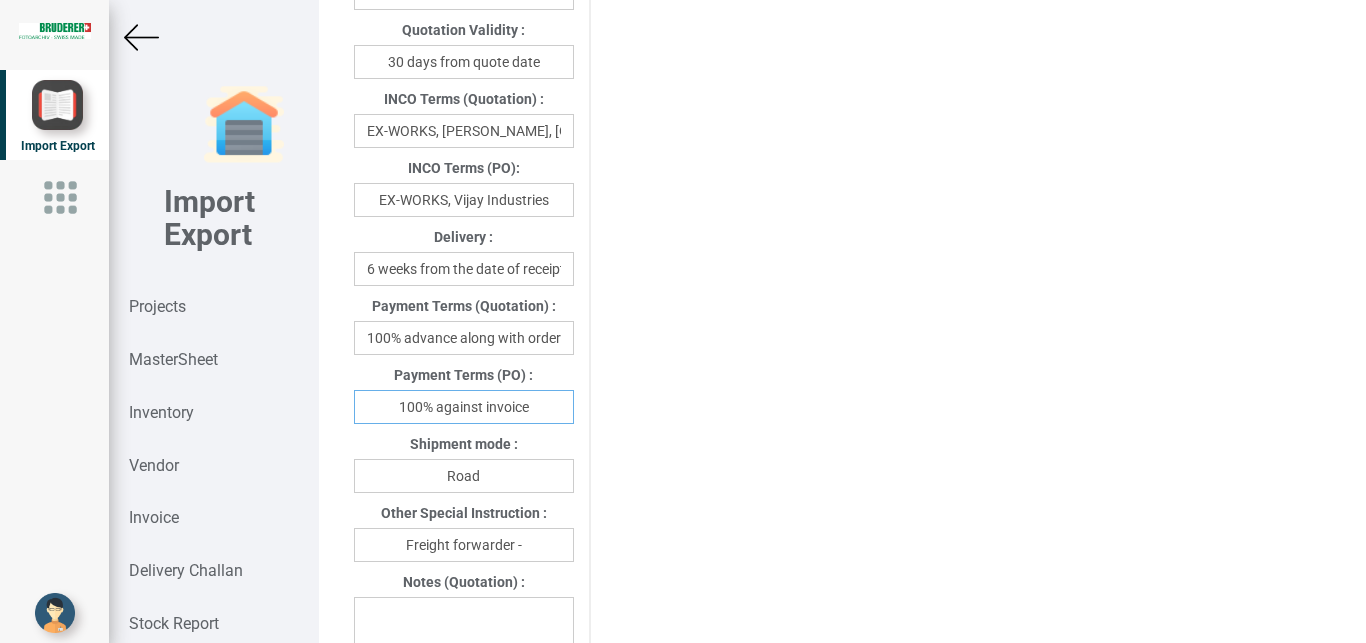 type on "100% against invoice" 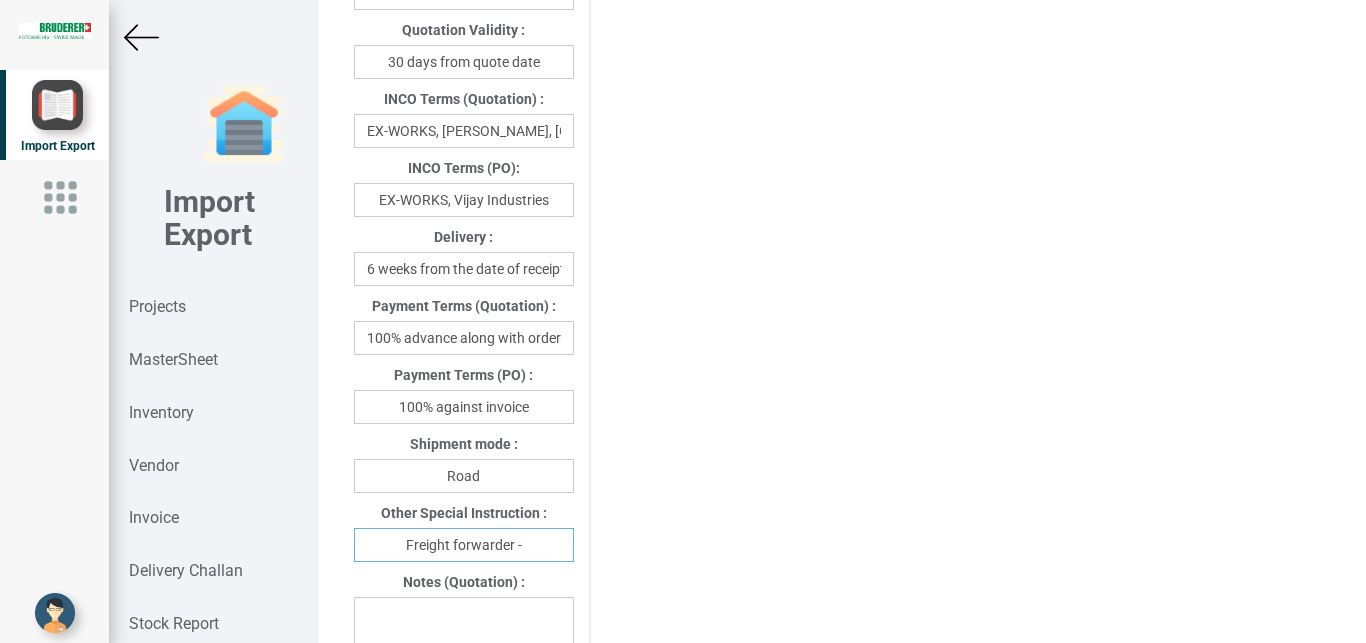 click on "Freight forwarder -" at bounding box center (464, 545) 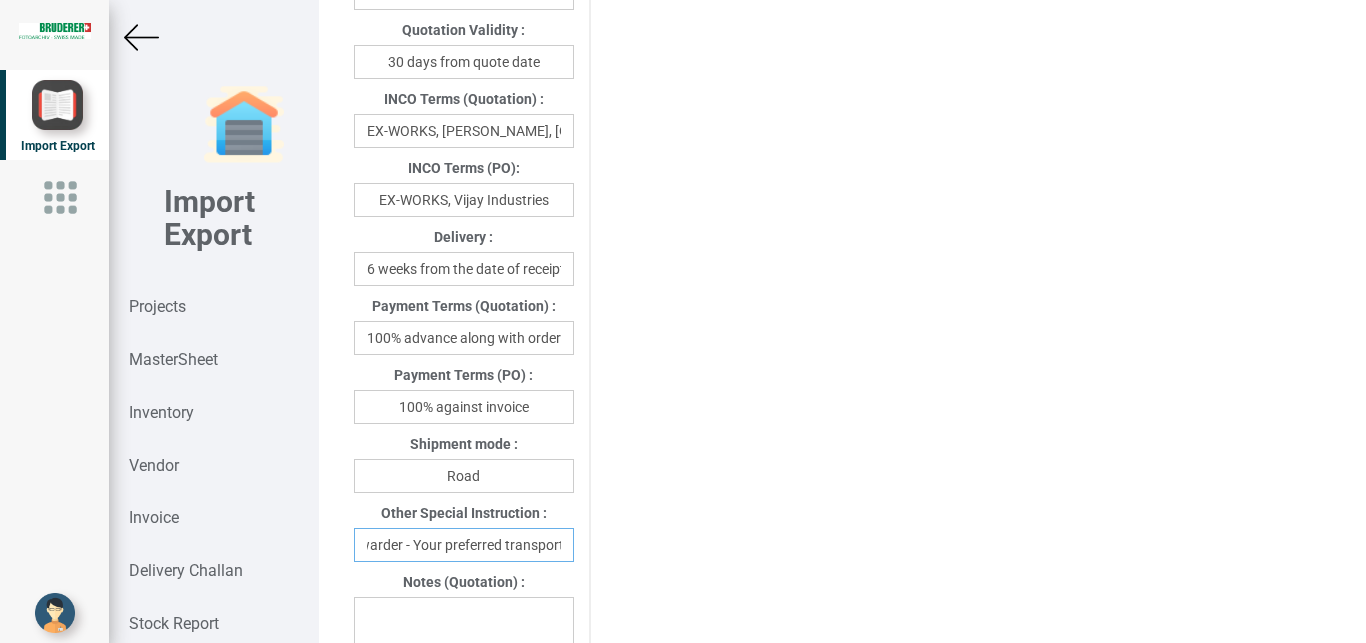 scroll, scrollTop: 0, scrollLeft: 78, axis: horizontal 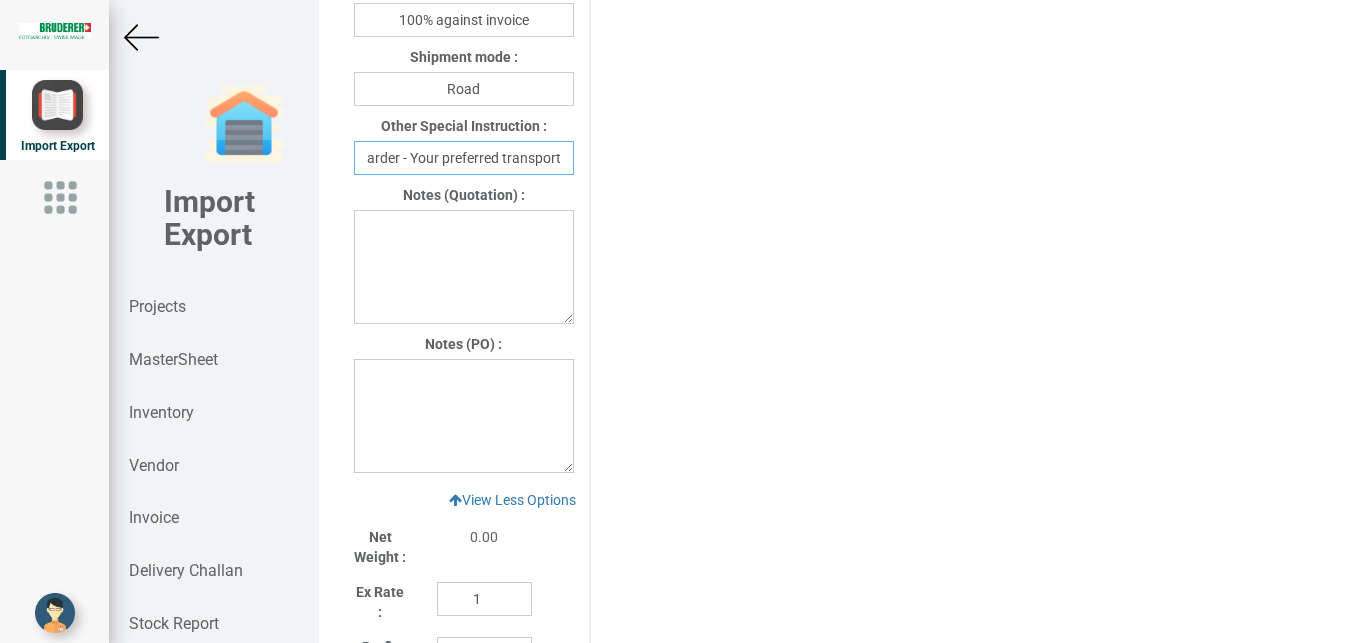 type on "Freight forwarder - Your preferred transport" 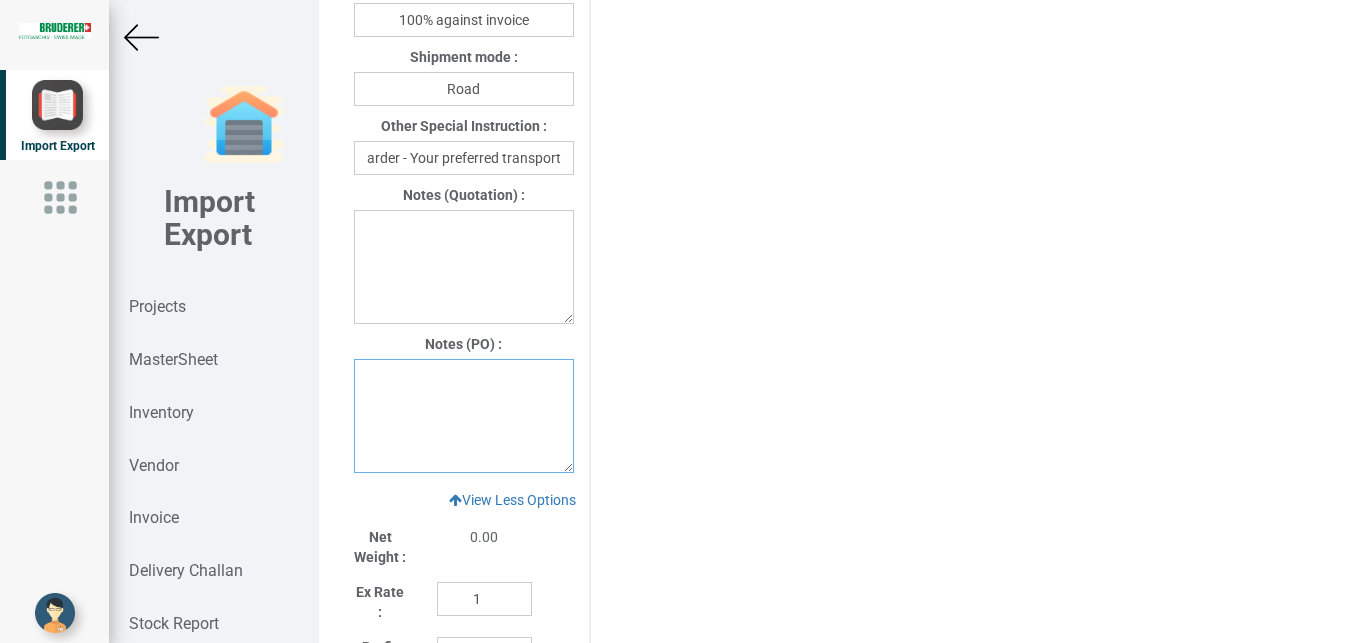 click at bounding box center [464, 416] 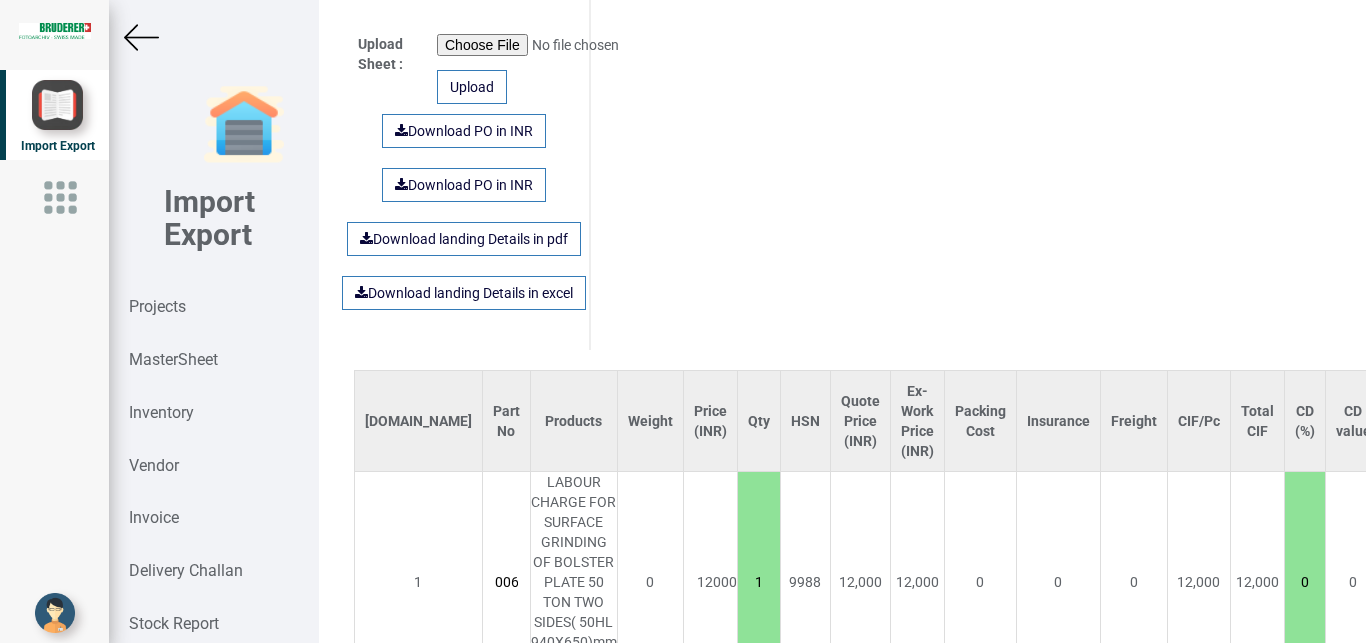 scroll, scrollTop: 2169, scrollLeft: 0, axis: vertical 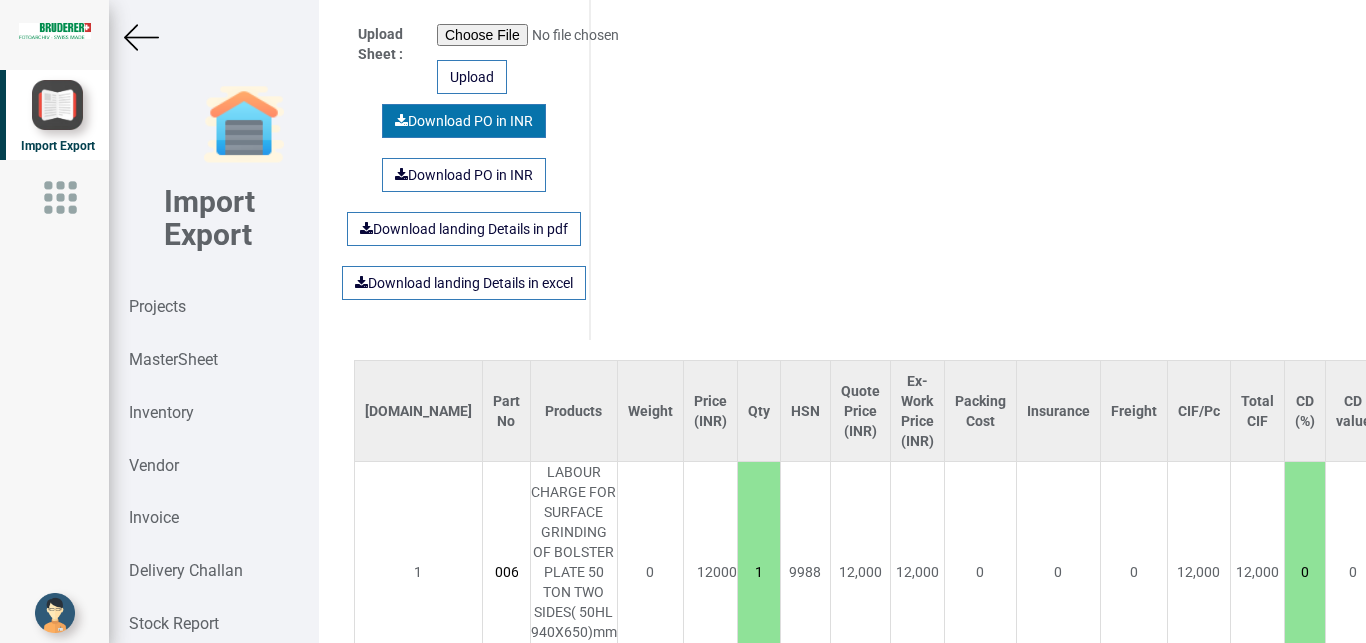 type on "1. GST - Extra as per actual" 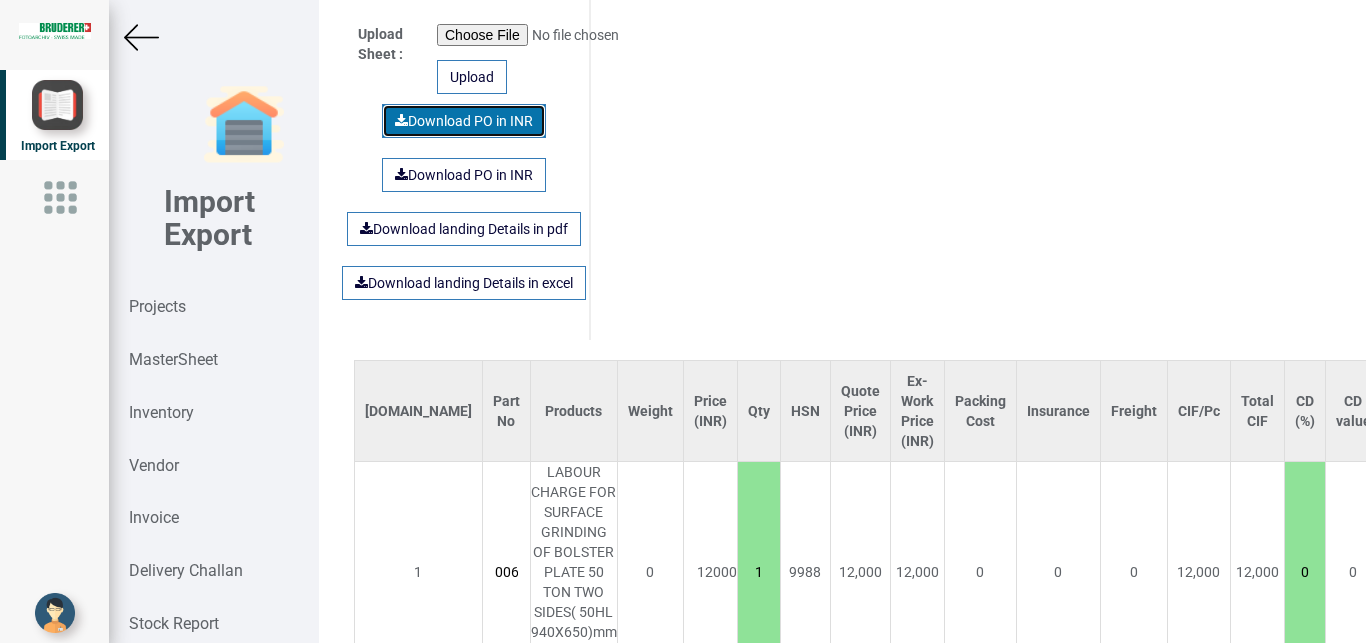 click on "Download PO in INR" at bounding box center (464, 121) 